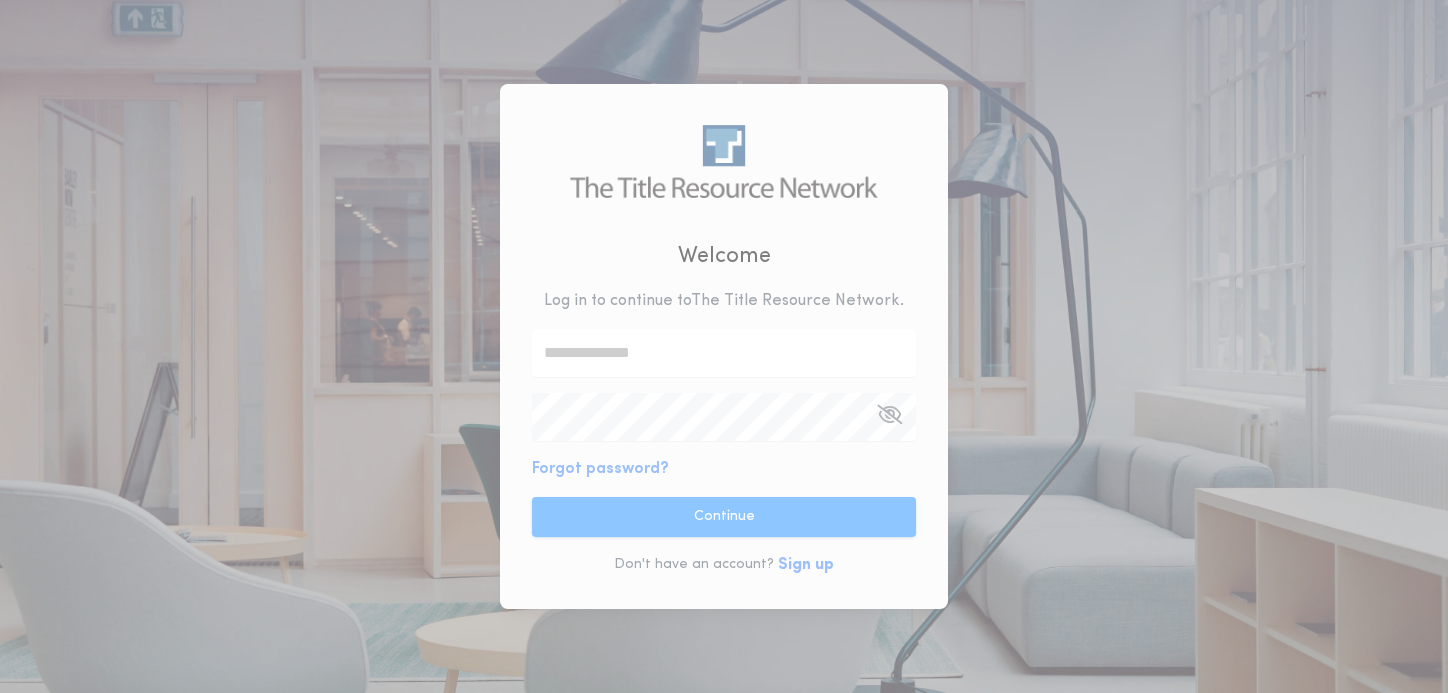 scroll, scrollTop: 0, scrollLeft: 0, axis: both 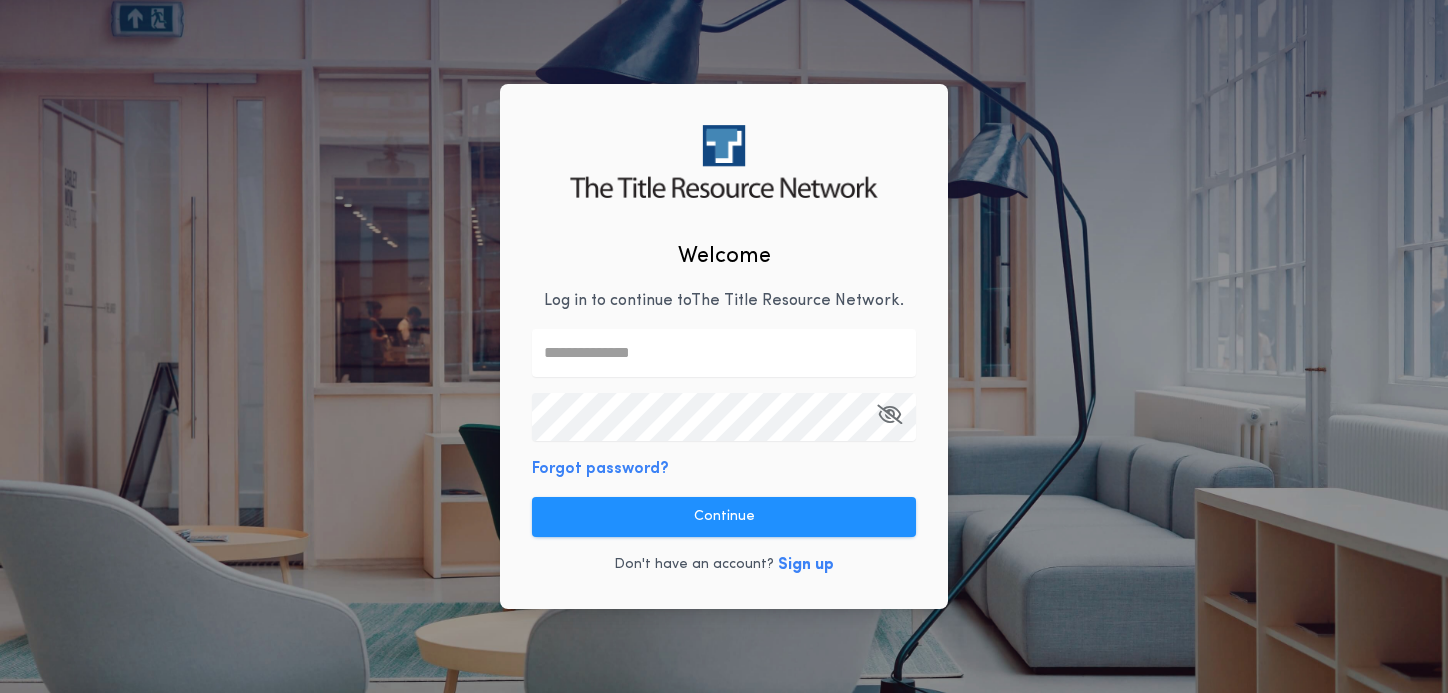 click at bounding box center [724, 353] 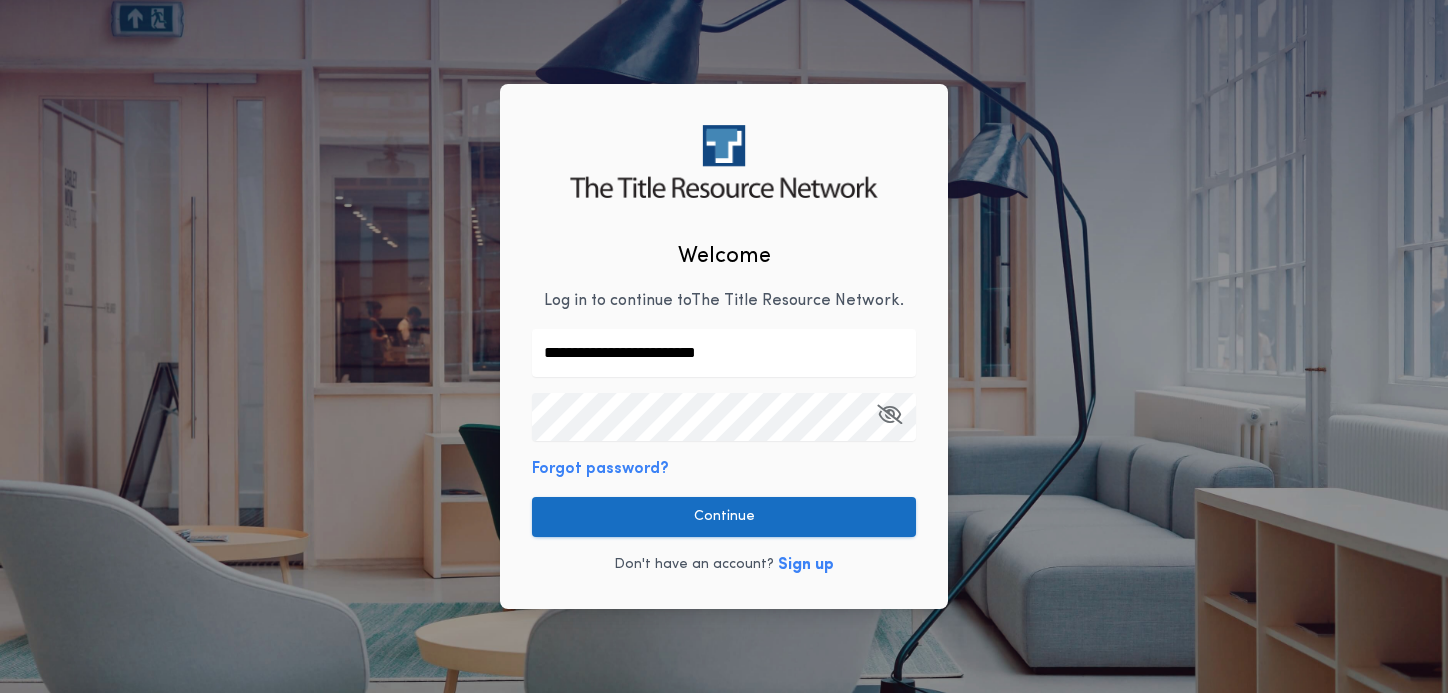 click on "Continue" at bounding box center (724, 517) 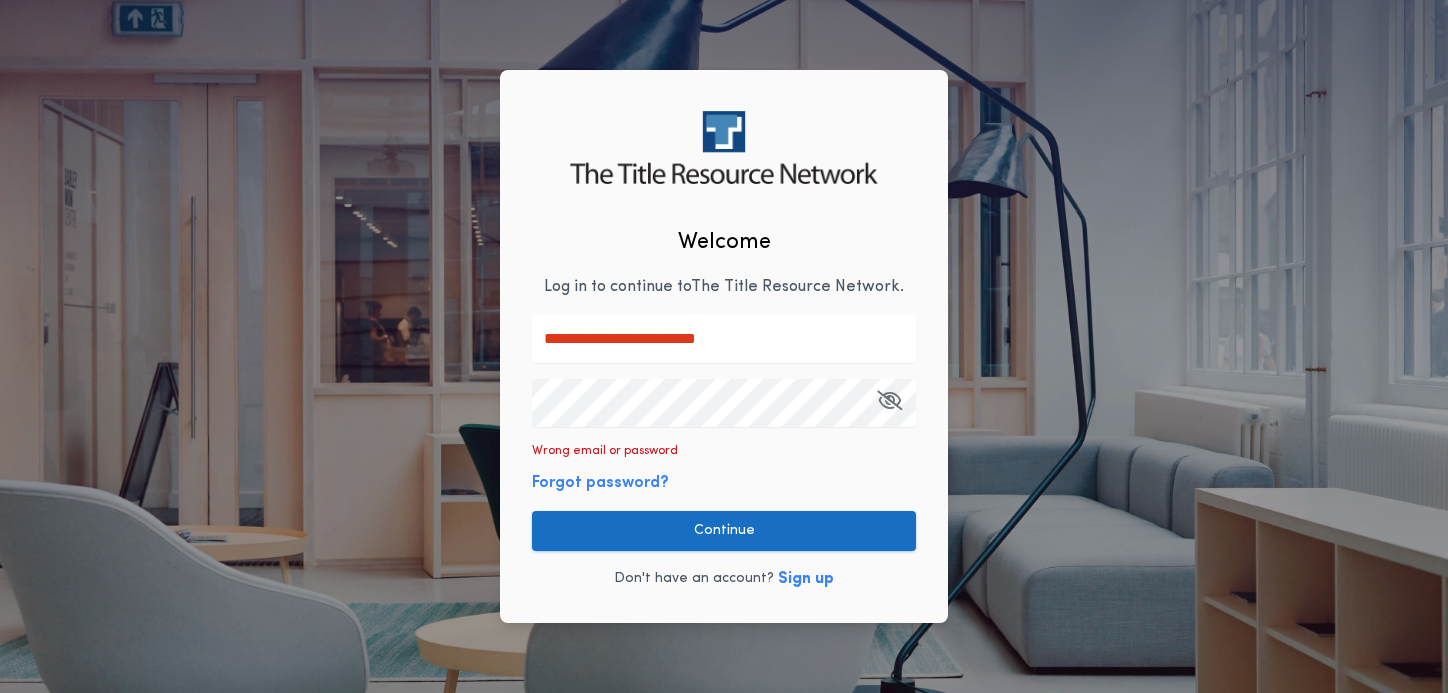 click on "Continue" at bounding box center [724, 531] 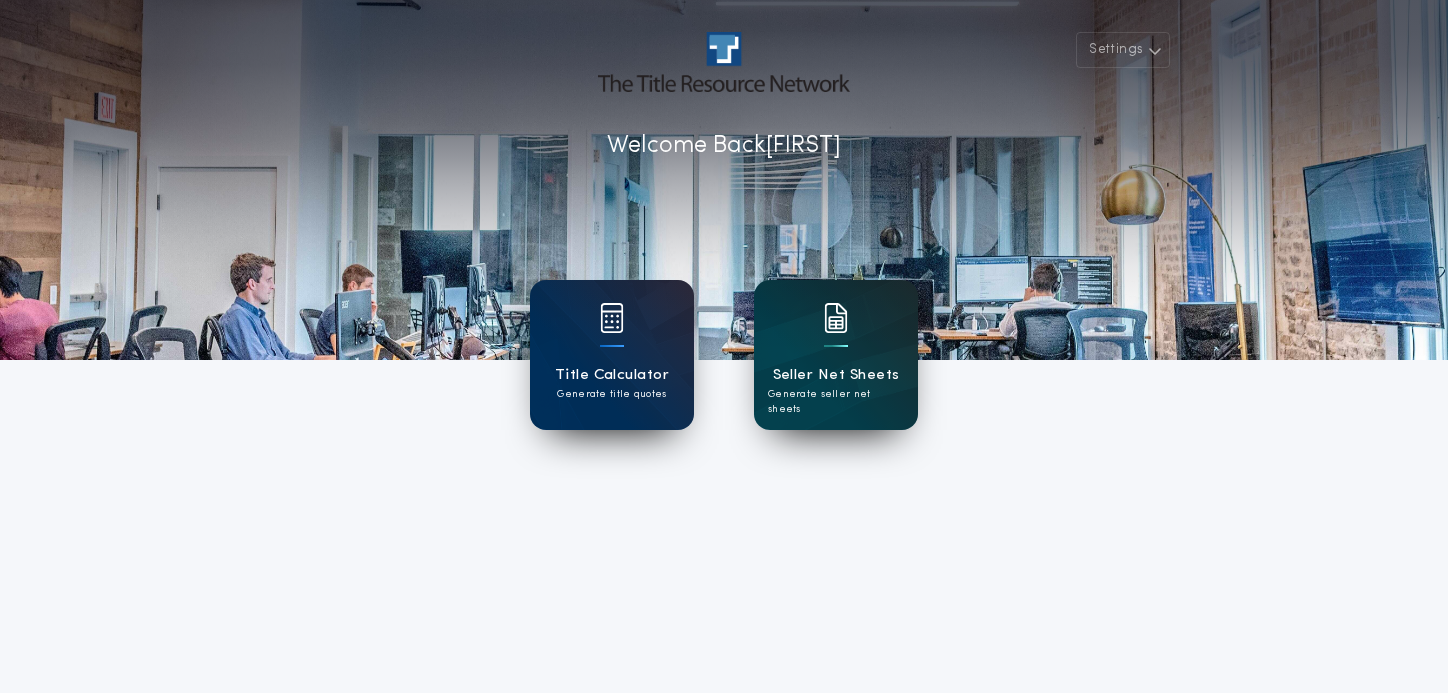 click on "Seller Net Sheets" at bounding box center (836, 375) 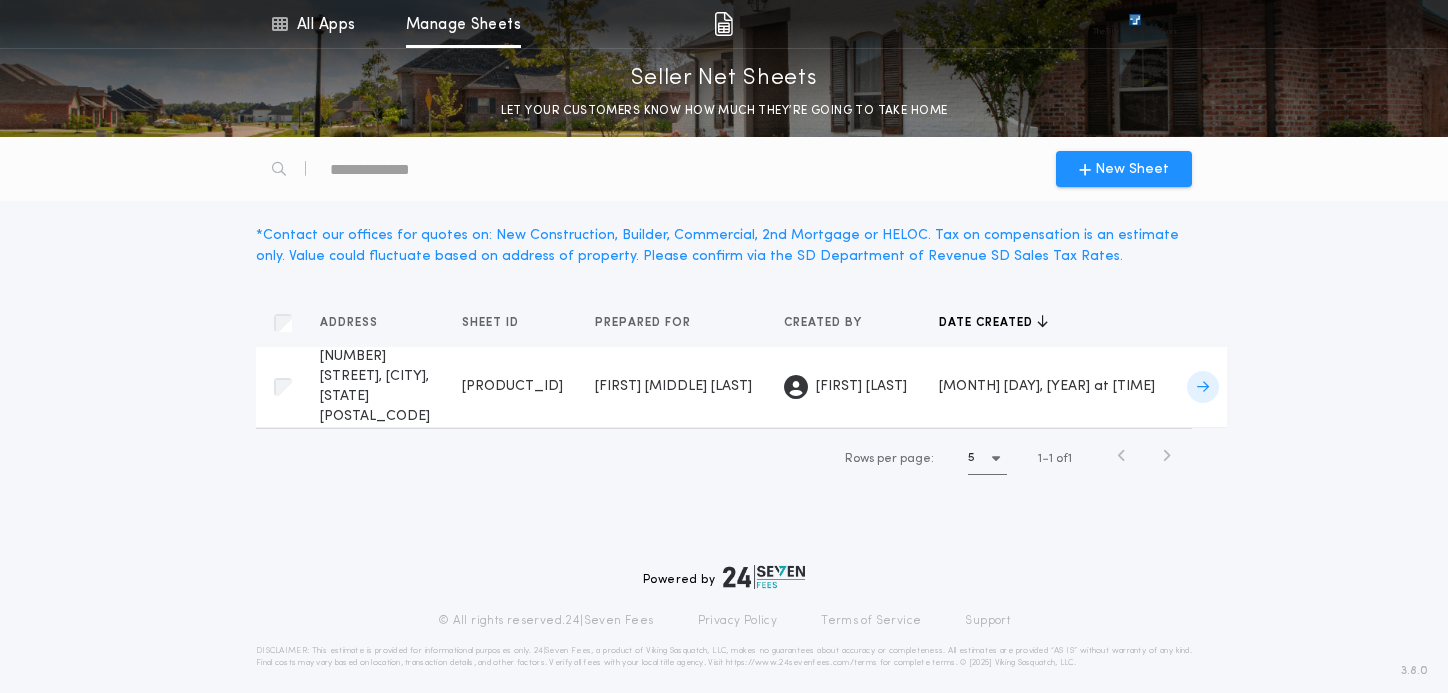 click on "1016 22nd St NE, Watertown, SD 57201 SD-1294-SN Prepared for" at bounding box center (284, 387) 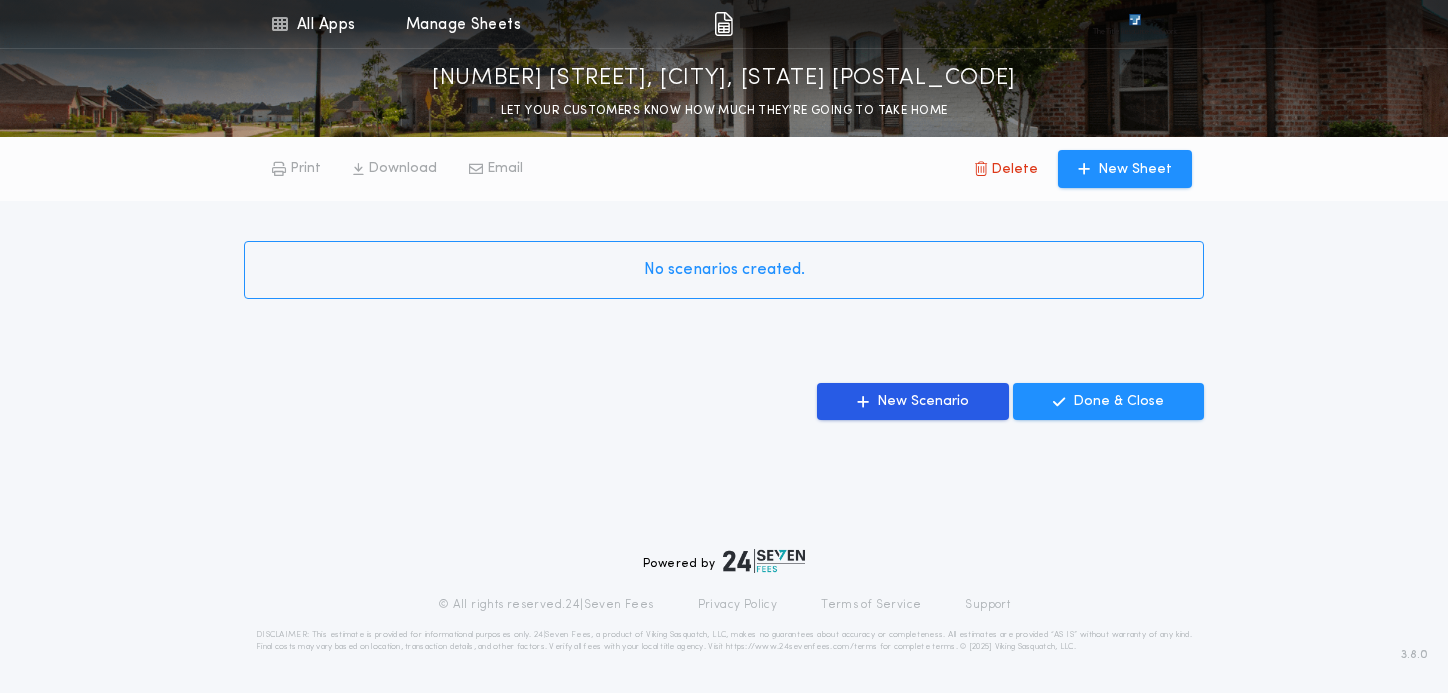 click on "No scenarios created." at bounding box center (724, 270) 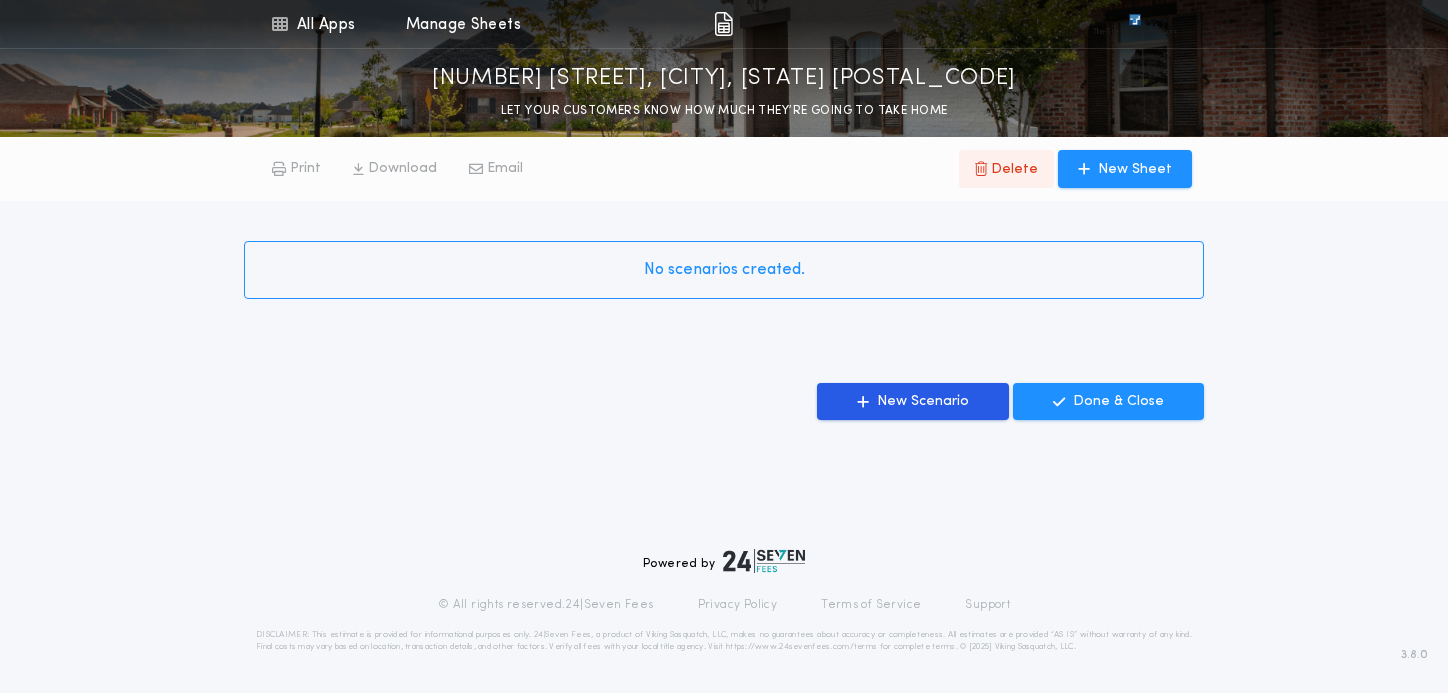 click on "Delete" at bounding box center (1014, 170) 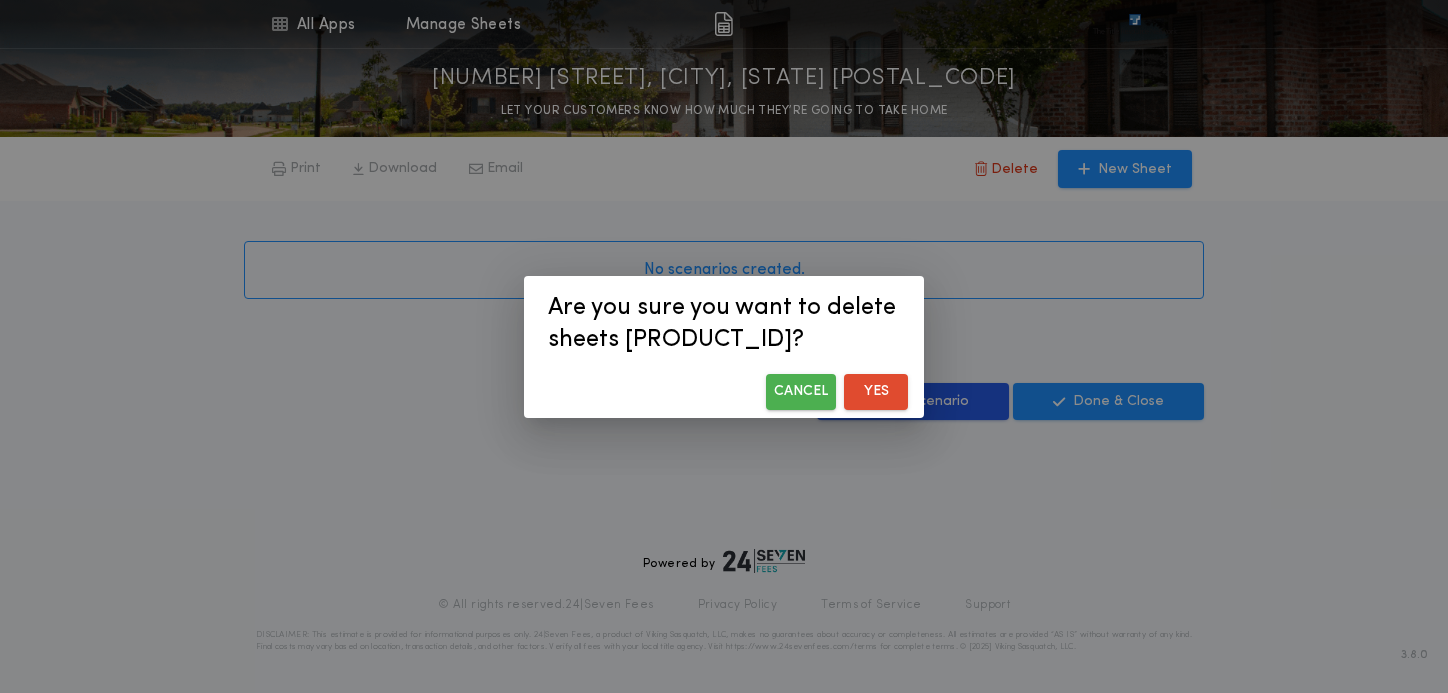 click on "Yes" at bounding box center (876, 392) 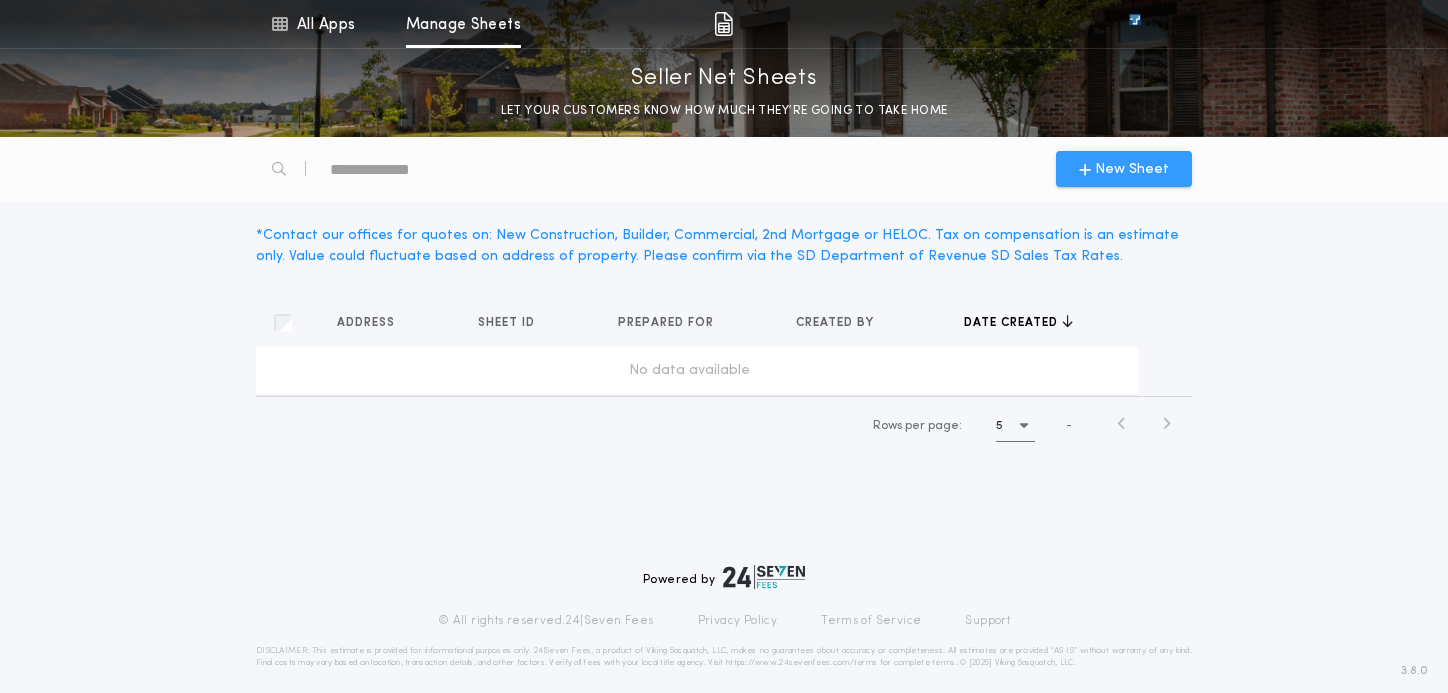 click at bounding box center (1085, 169) 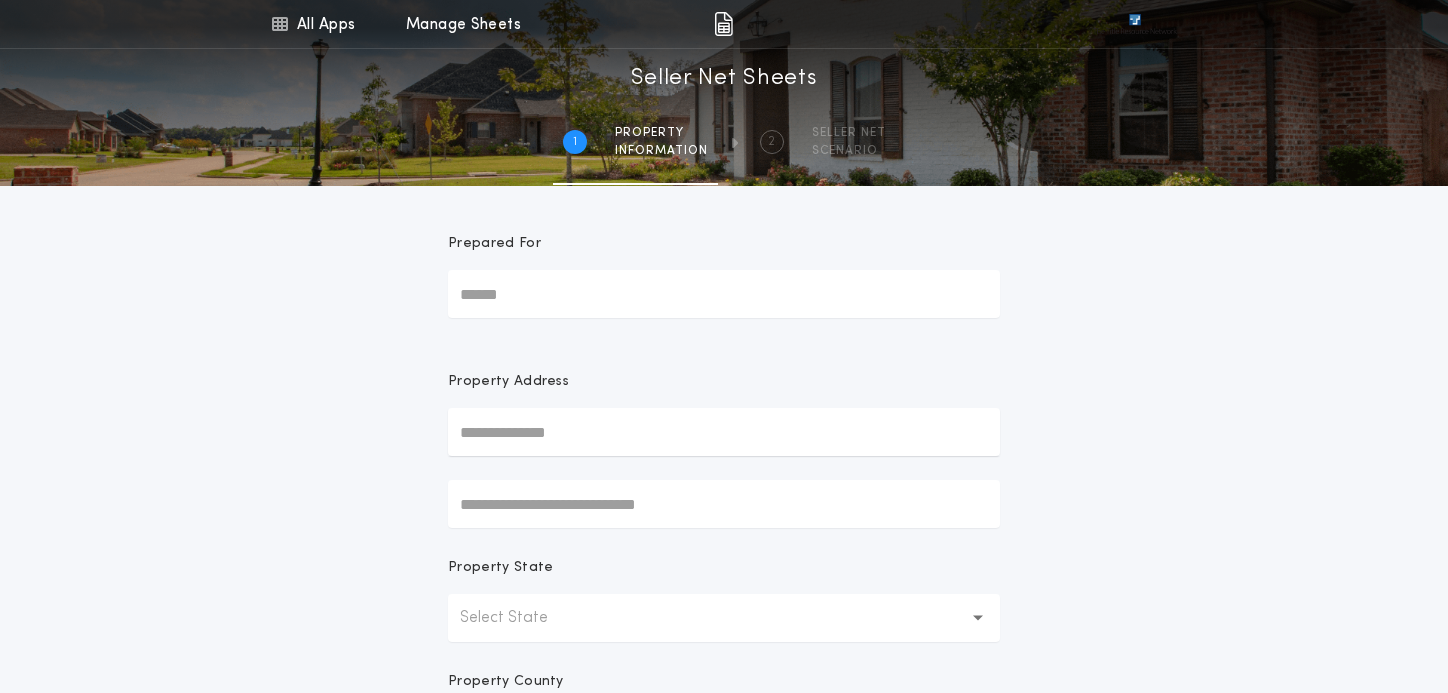 click on "Prepared For" at bounding box center [724, 294] 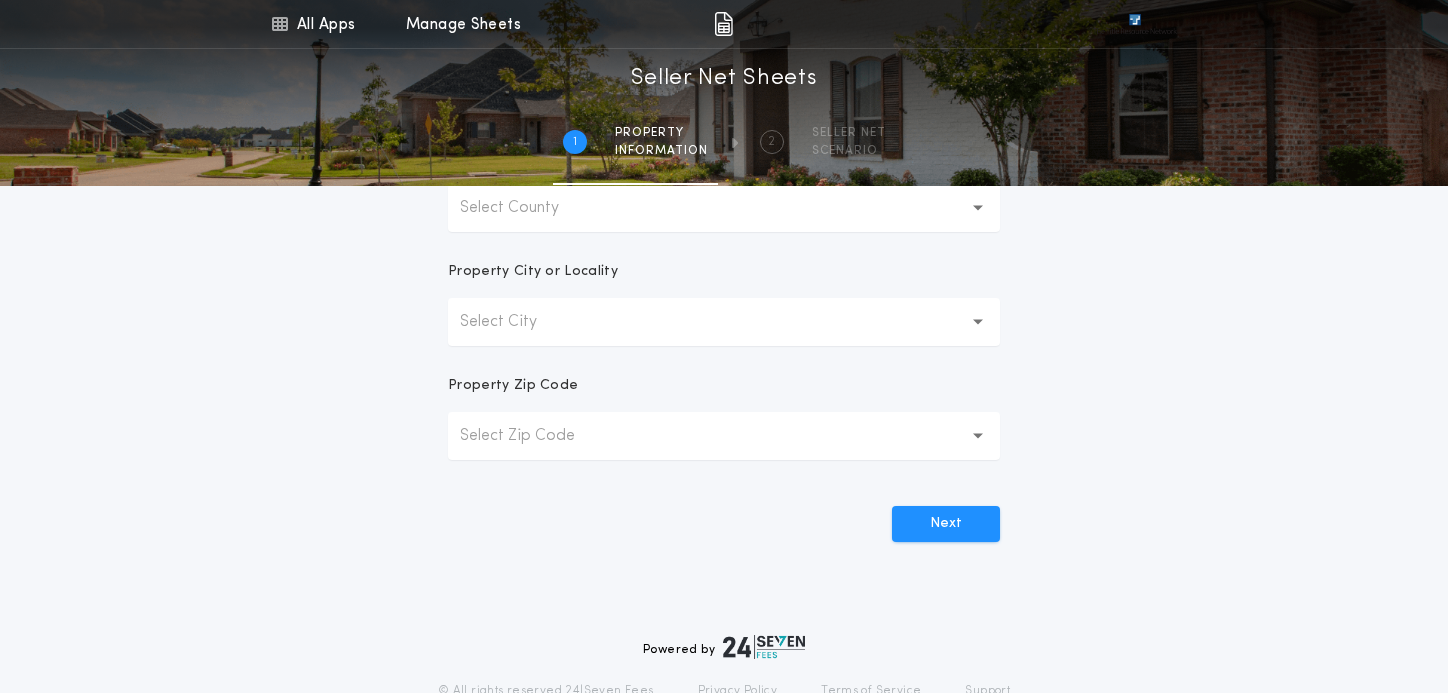 scroll, scrollTop: 0, scrollLeft: 0, axis: both 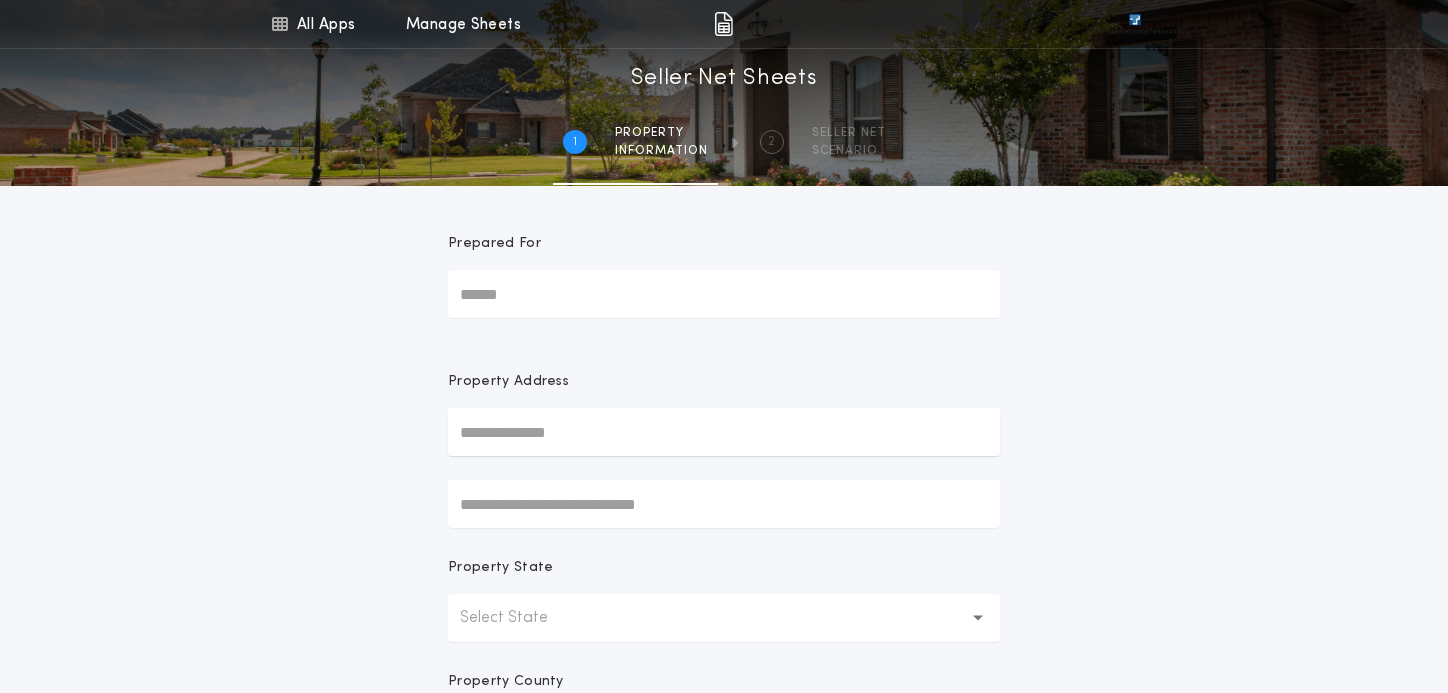 paste on "**********" 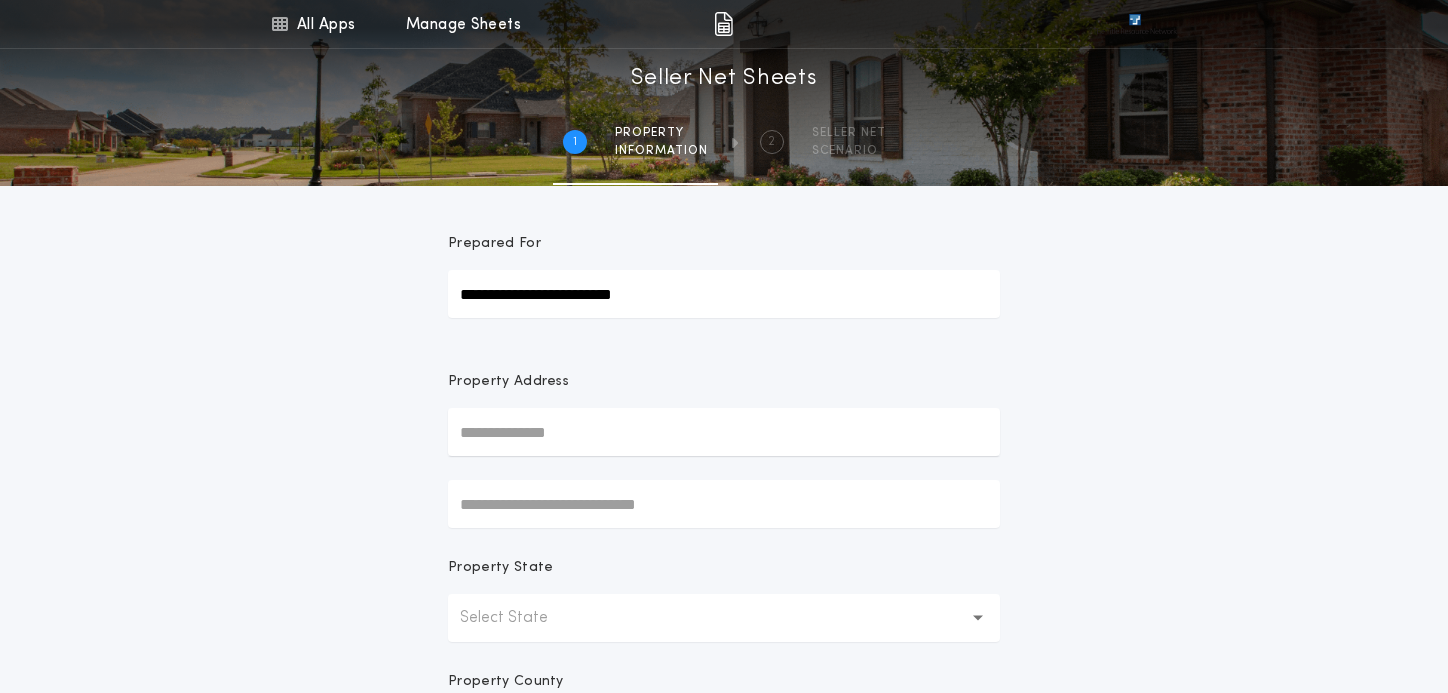 type on "**********" 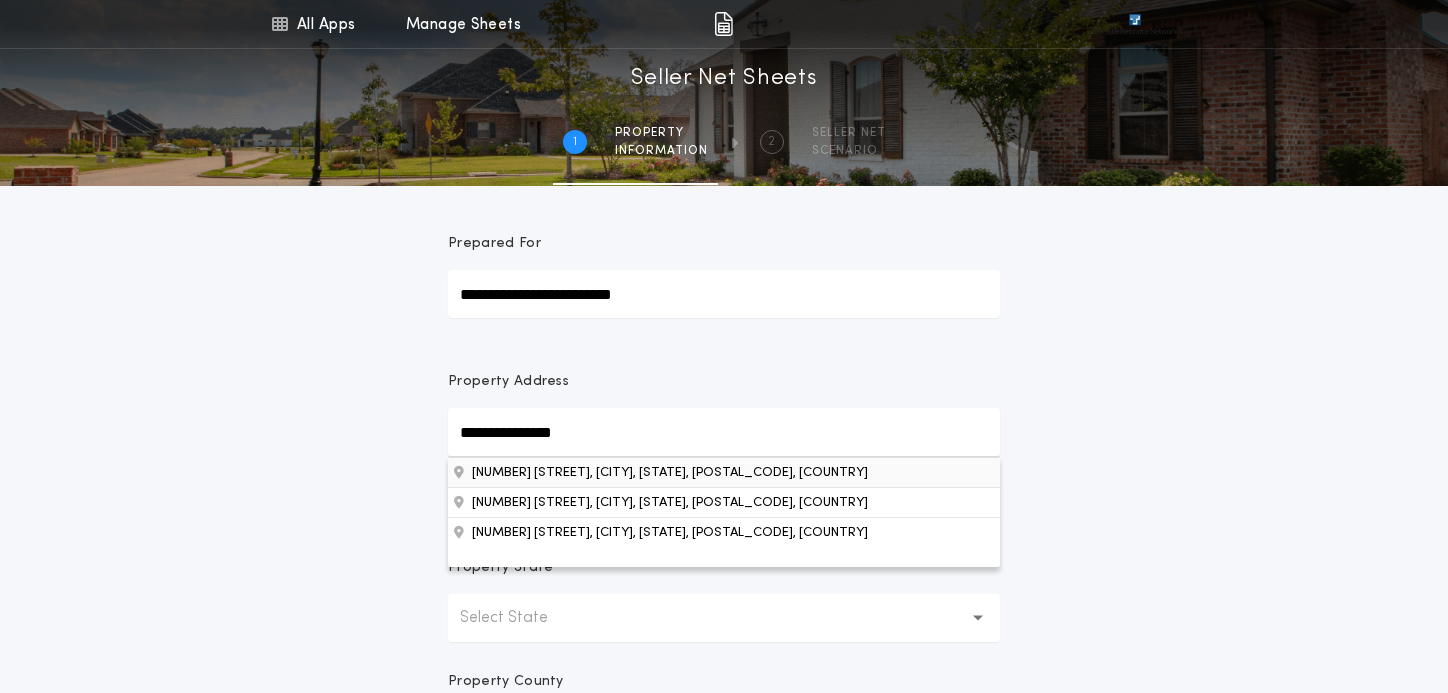 type on "**********" 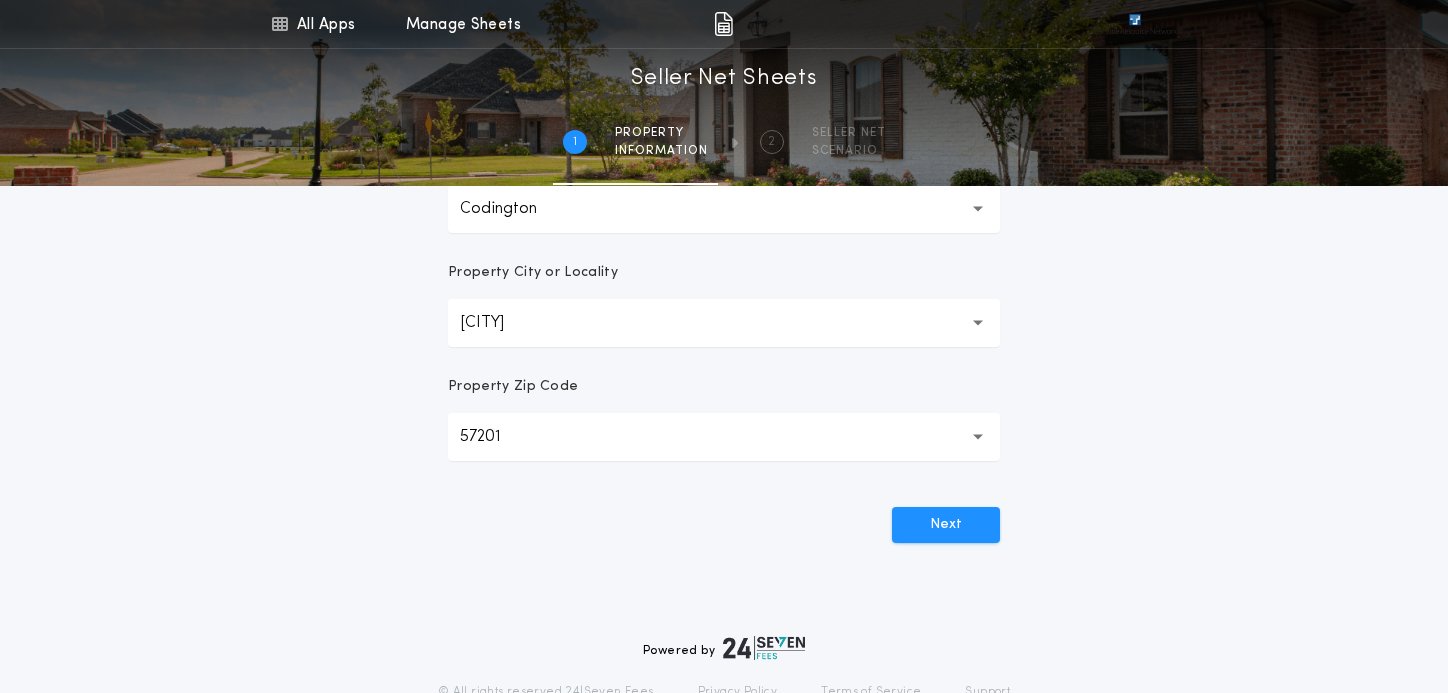 scroll, scrollTop: 548, scrollLeft: 0, axis: vertical 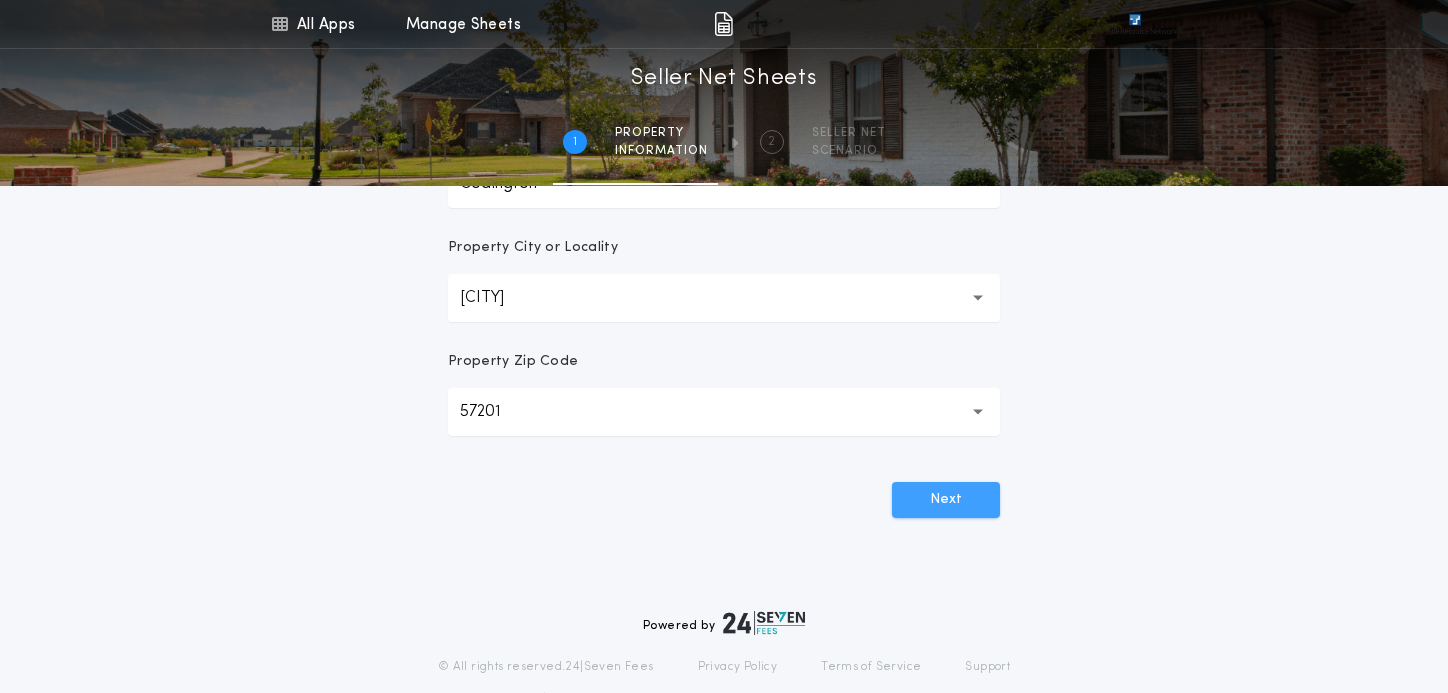 click on "Next" at bounding box center (946, 500) 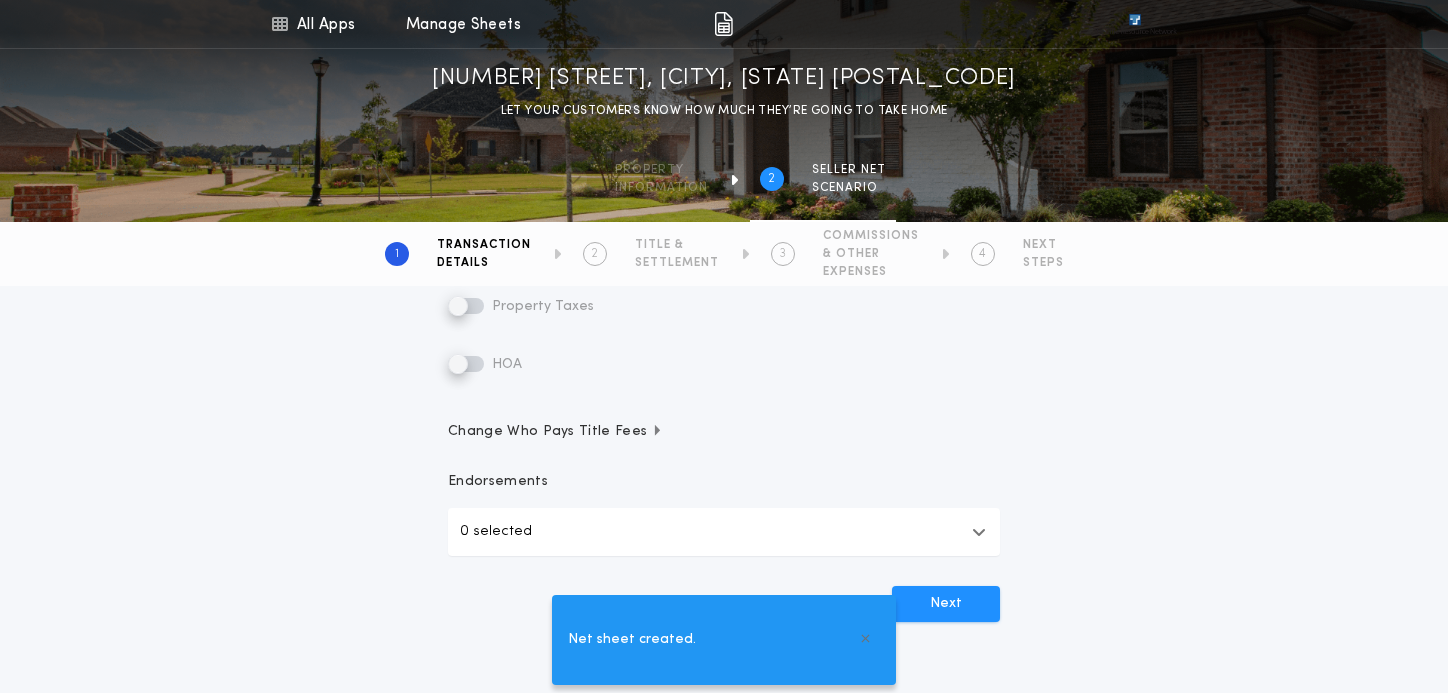 scroll, scrollTop: 0, scrollLeft: 0, axis: both 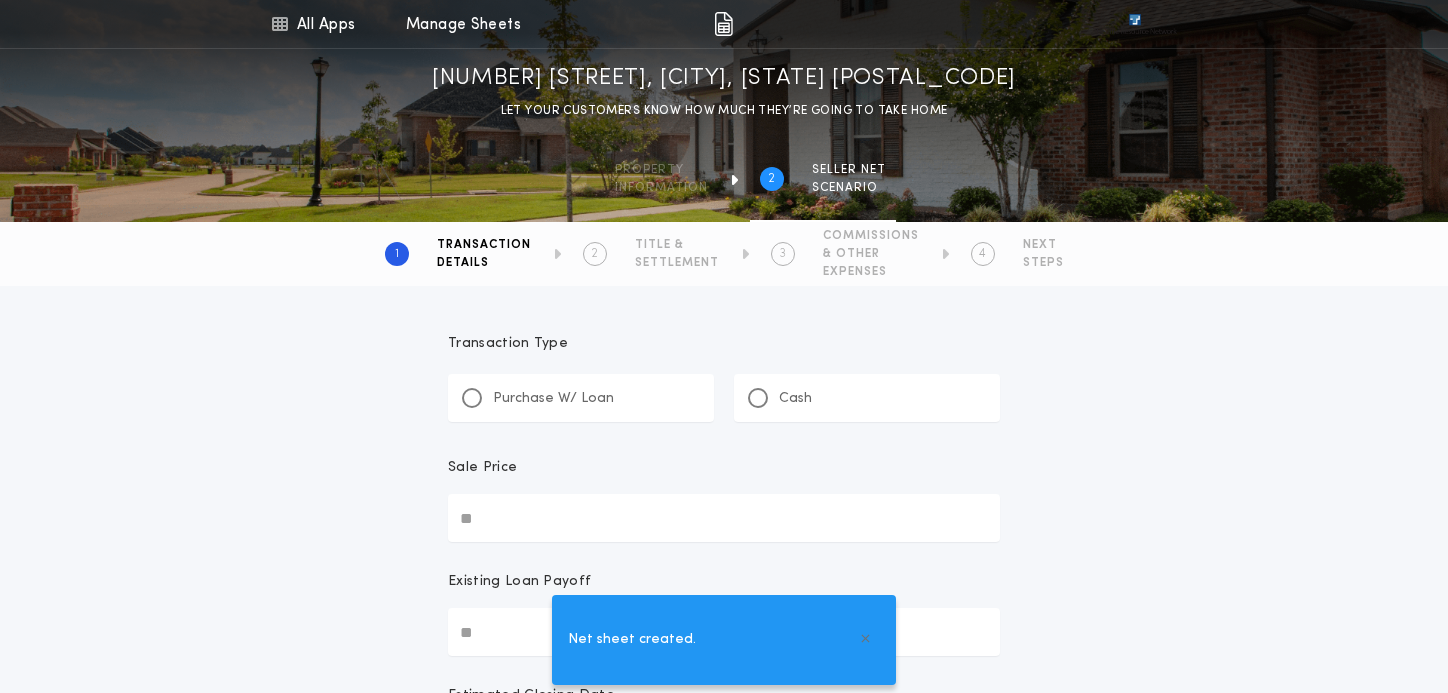 click on "Purchase W/ Loan" at bounding box center (581, 398) 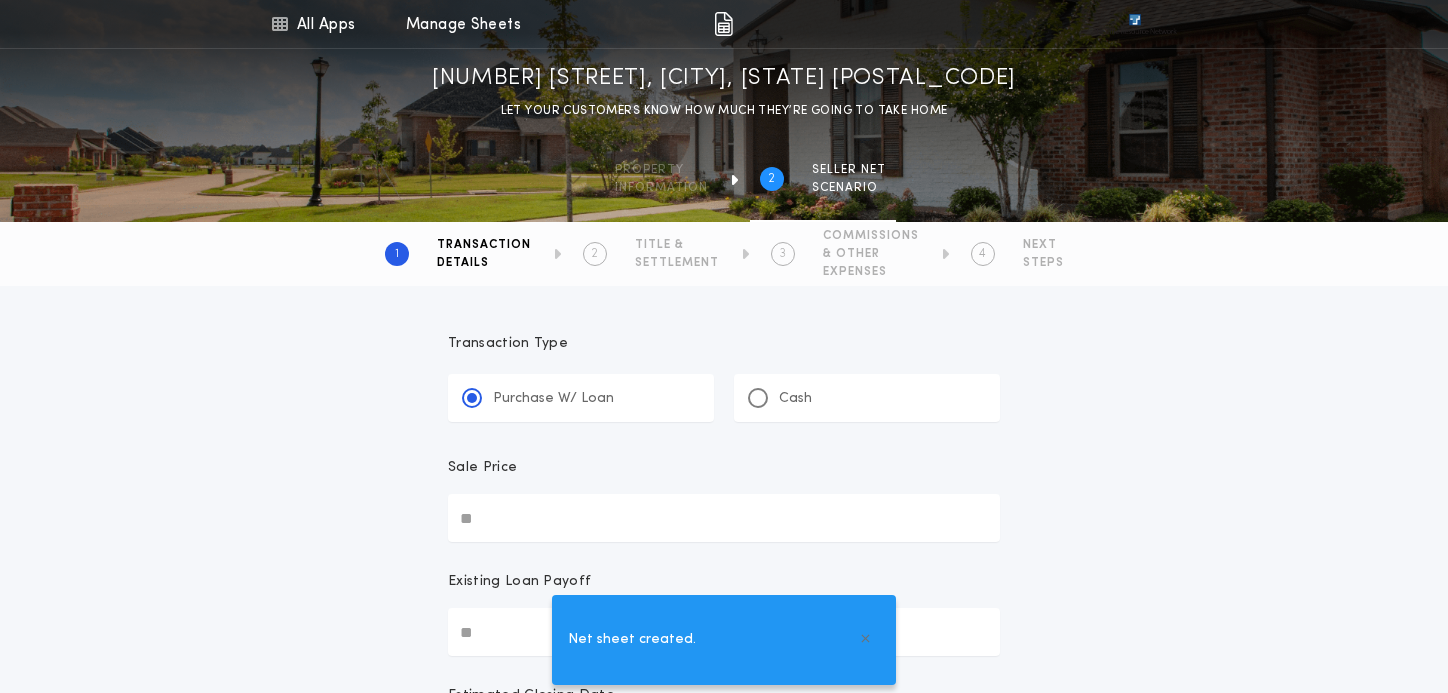 click on "Sale Price" at bounding box center (724, 518) 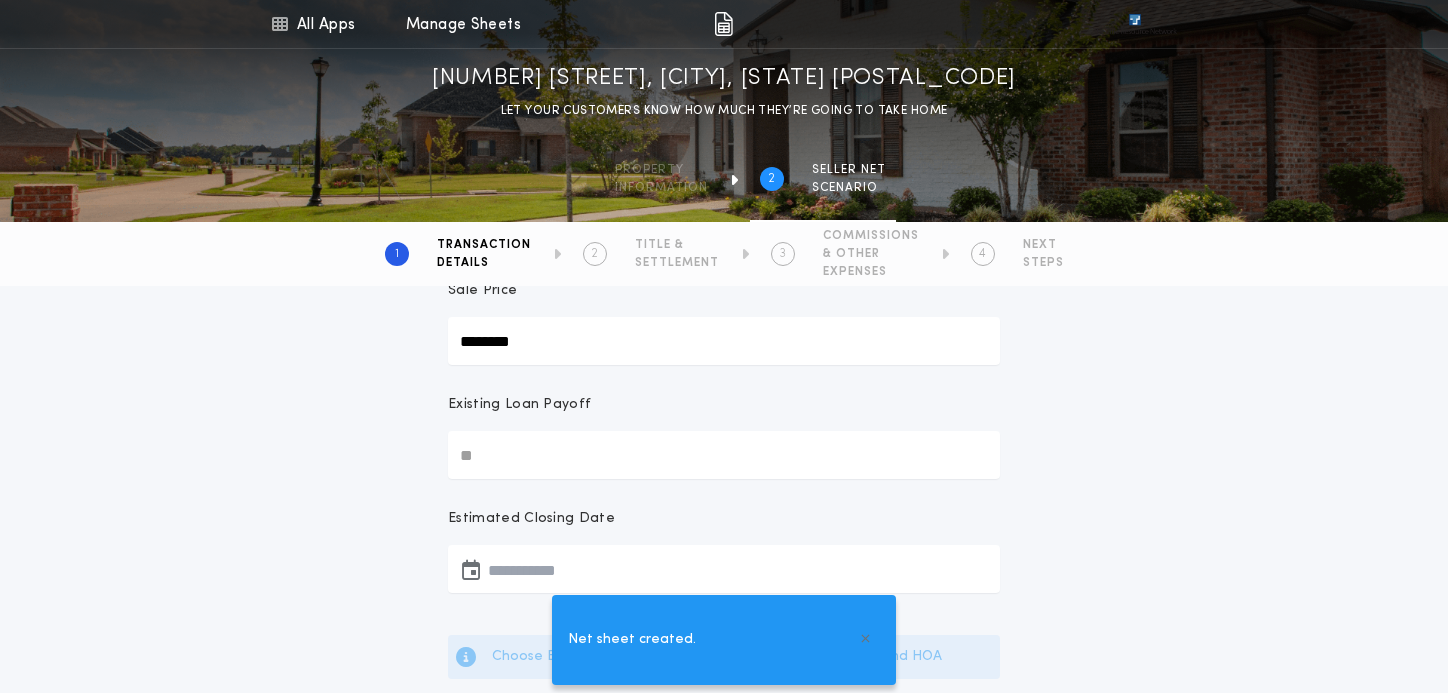scroll, scrollTop: 380, scrollLeft: 0, axis: vertical 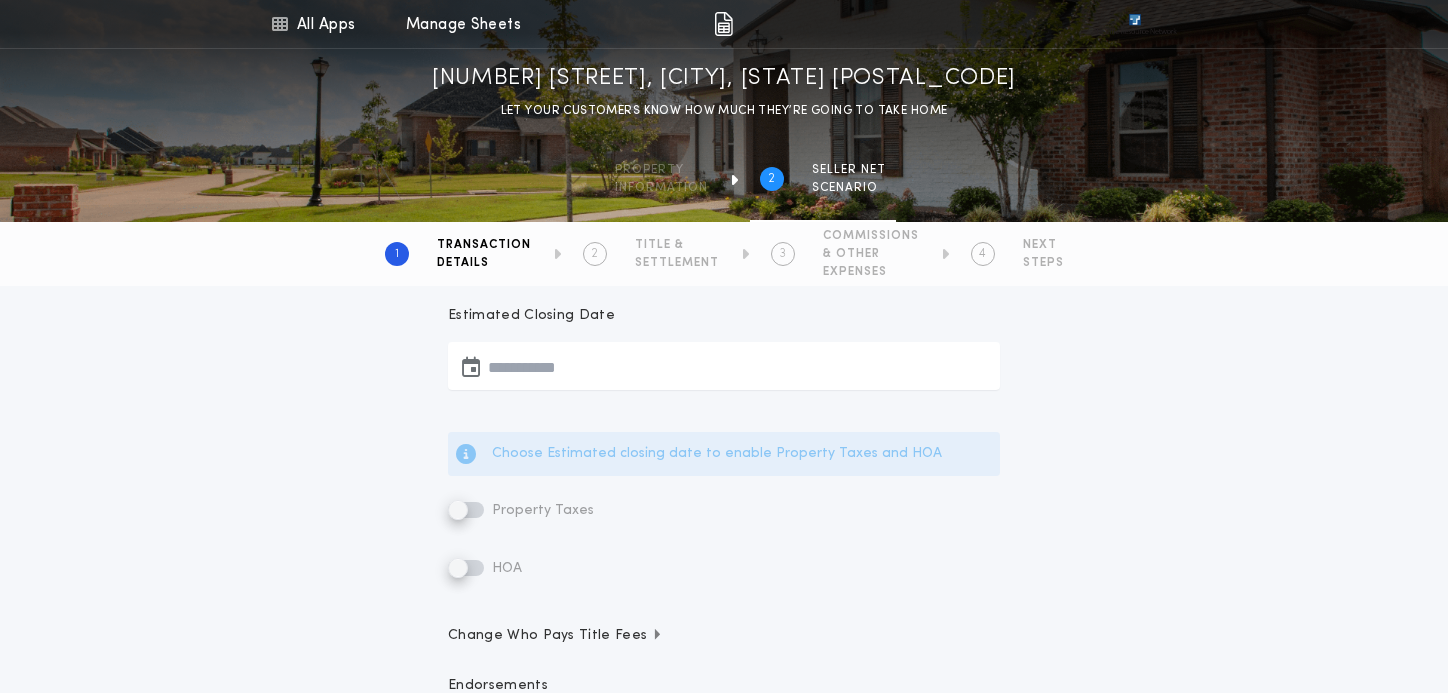 type on "********" 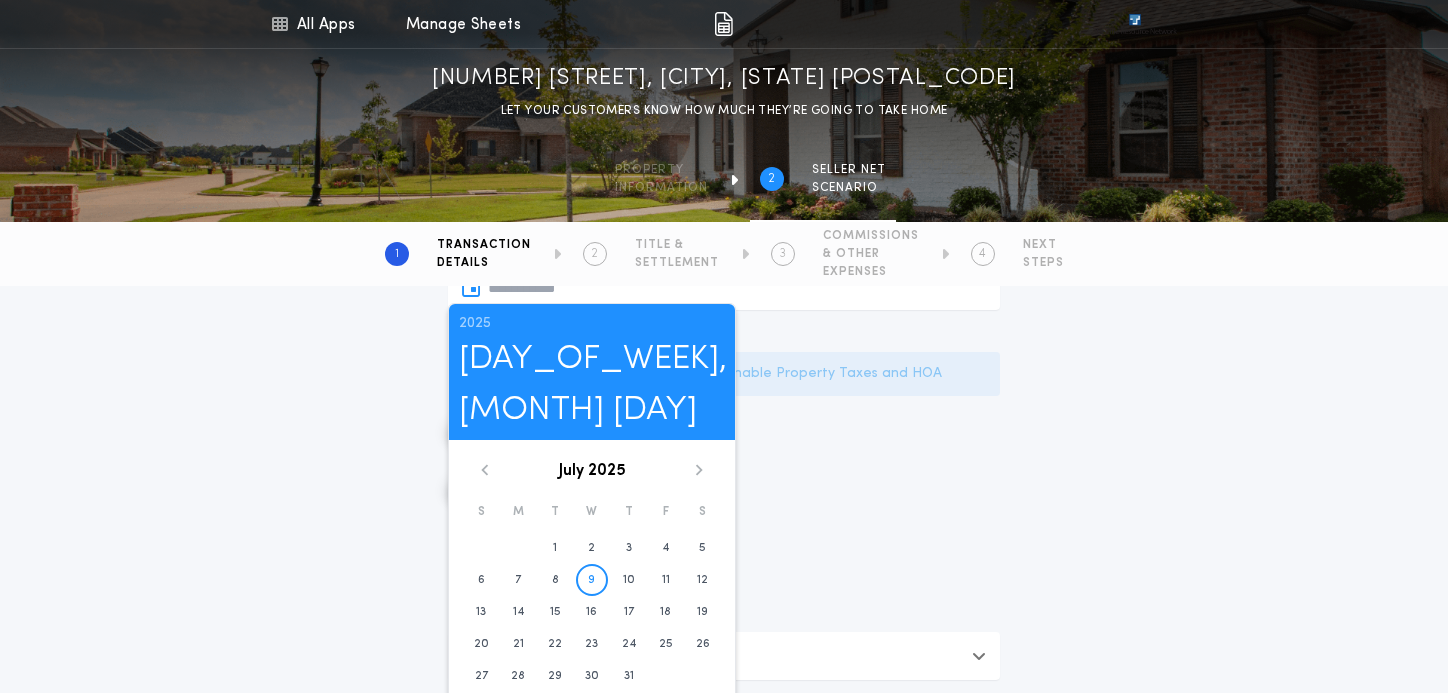 scroll, scrollTop: 462, scrollLeft: 0, axis: vertical 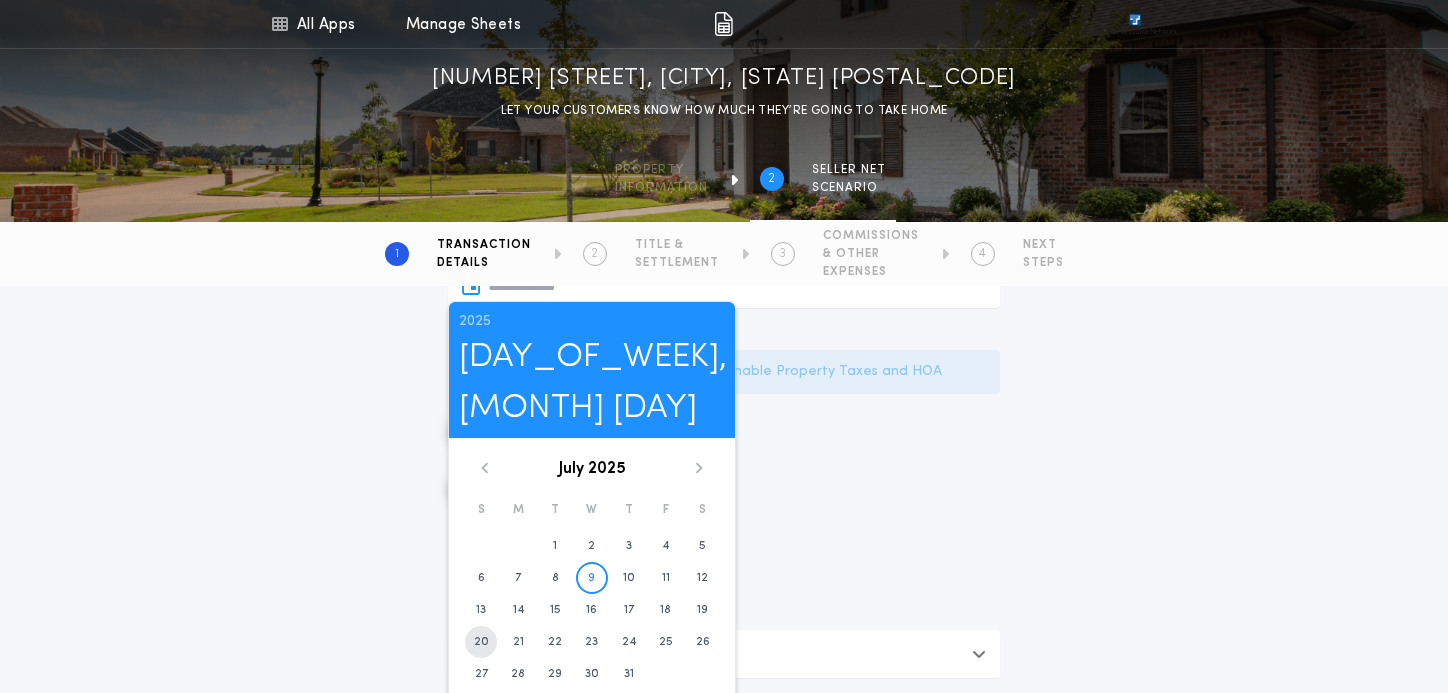click on "20" at bounding box center [555, 546] 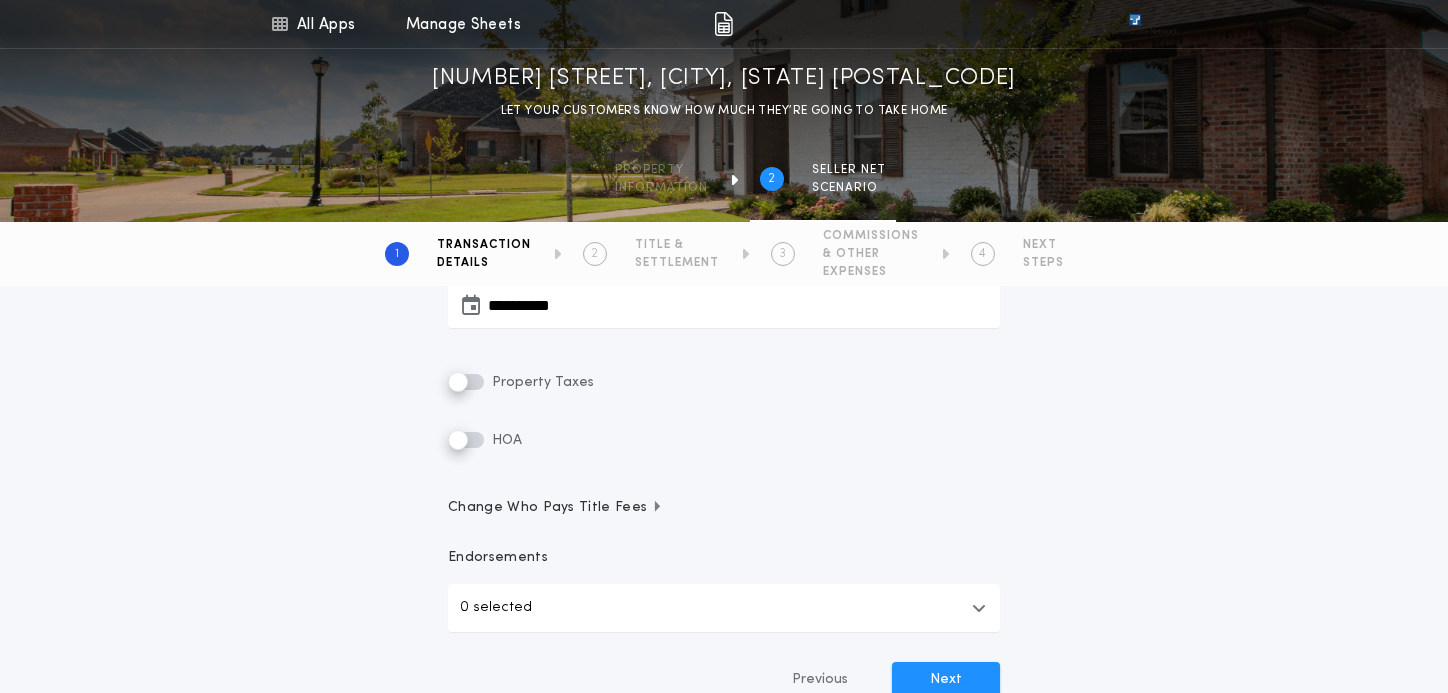 scroll, scrollTop: 451, scrollLeft: 0, axis: vertical 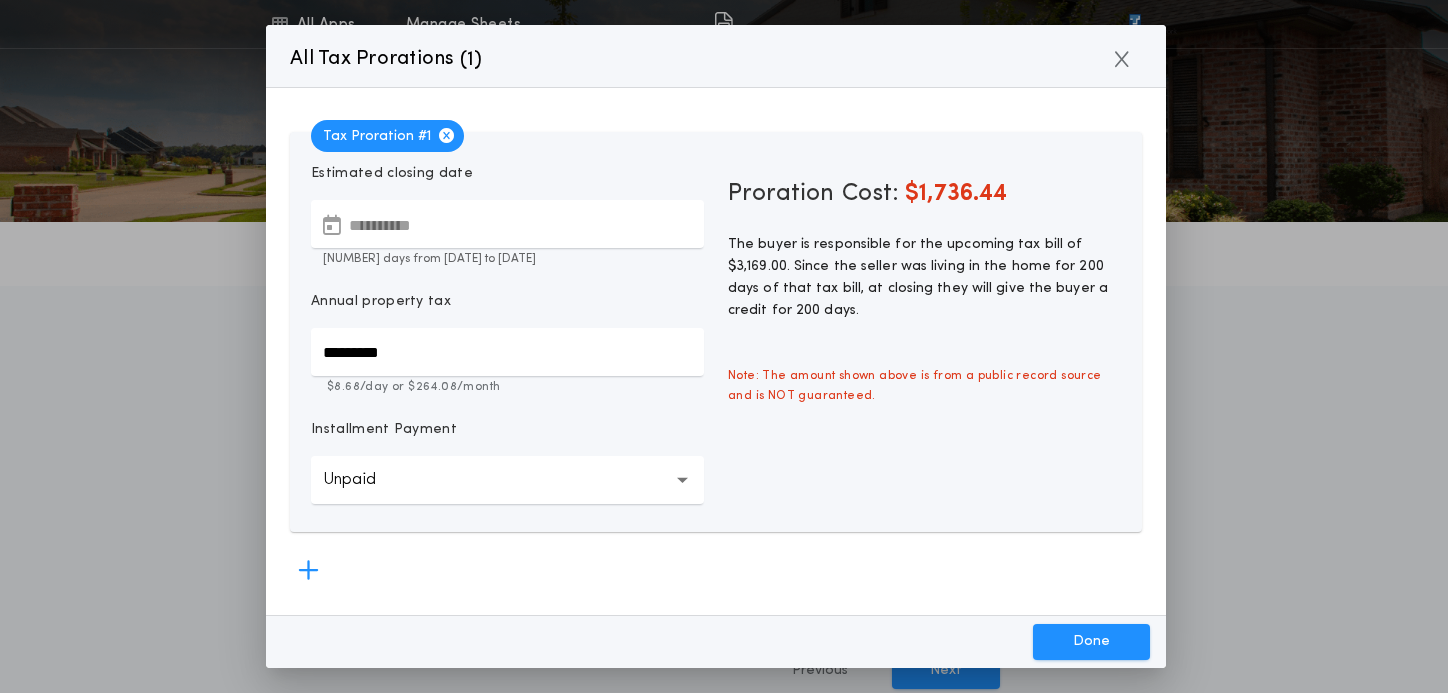 type 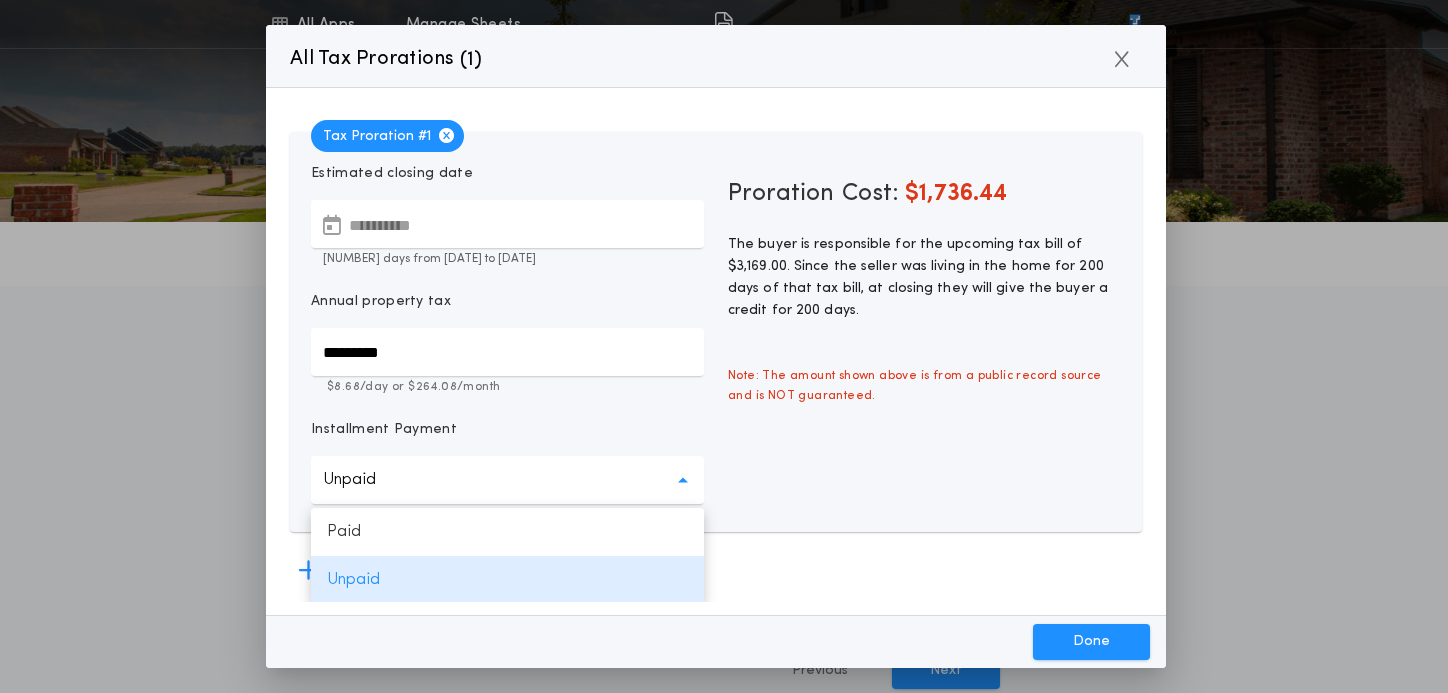 scroll, scrollTop: 2, scrollLeft: 0, axis: vertical 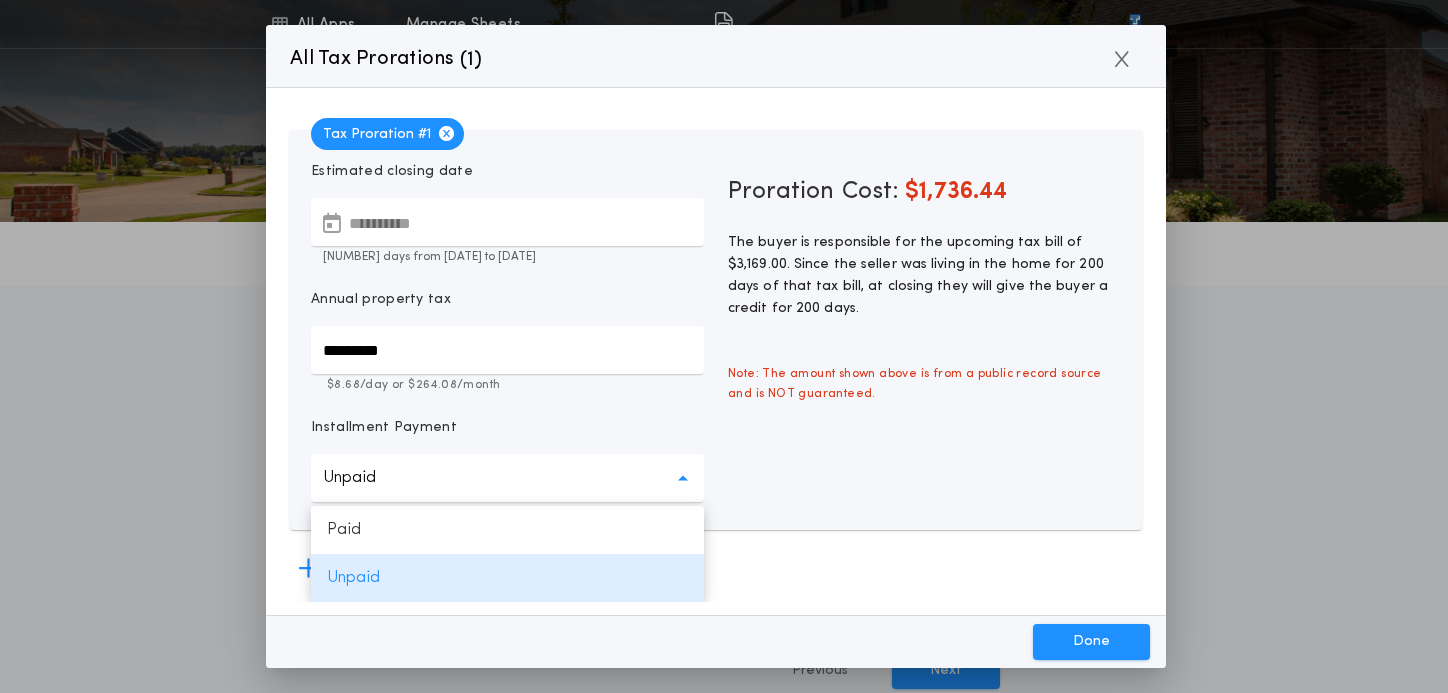 click on "Installment Payment" at bounding box center [507, 436] 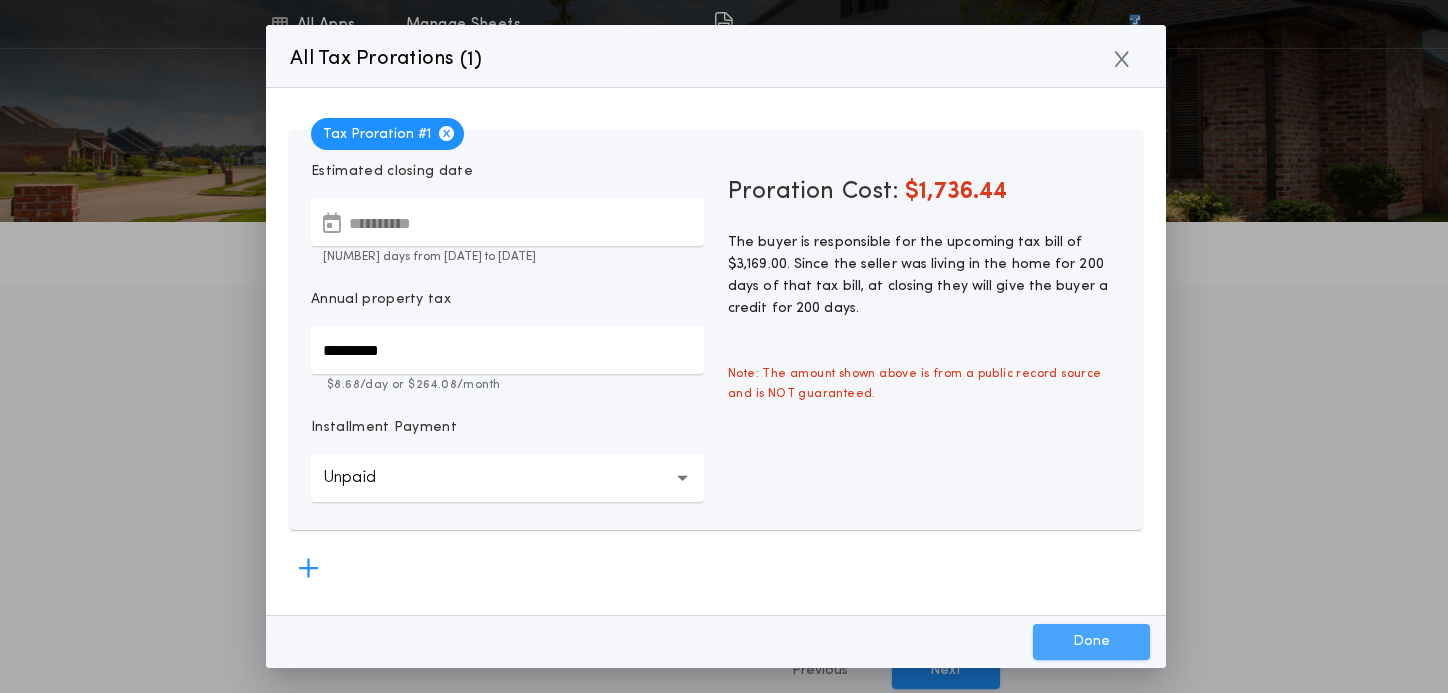click on "Done" at bounding box center [1091, 642] 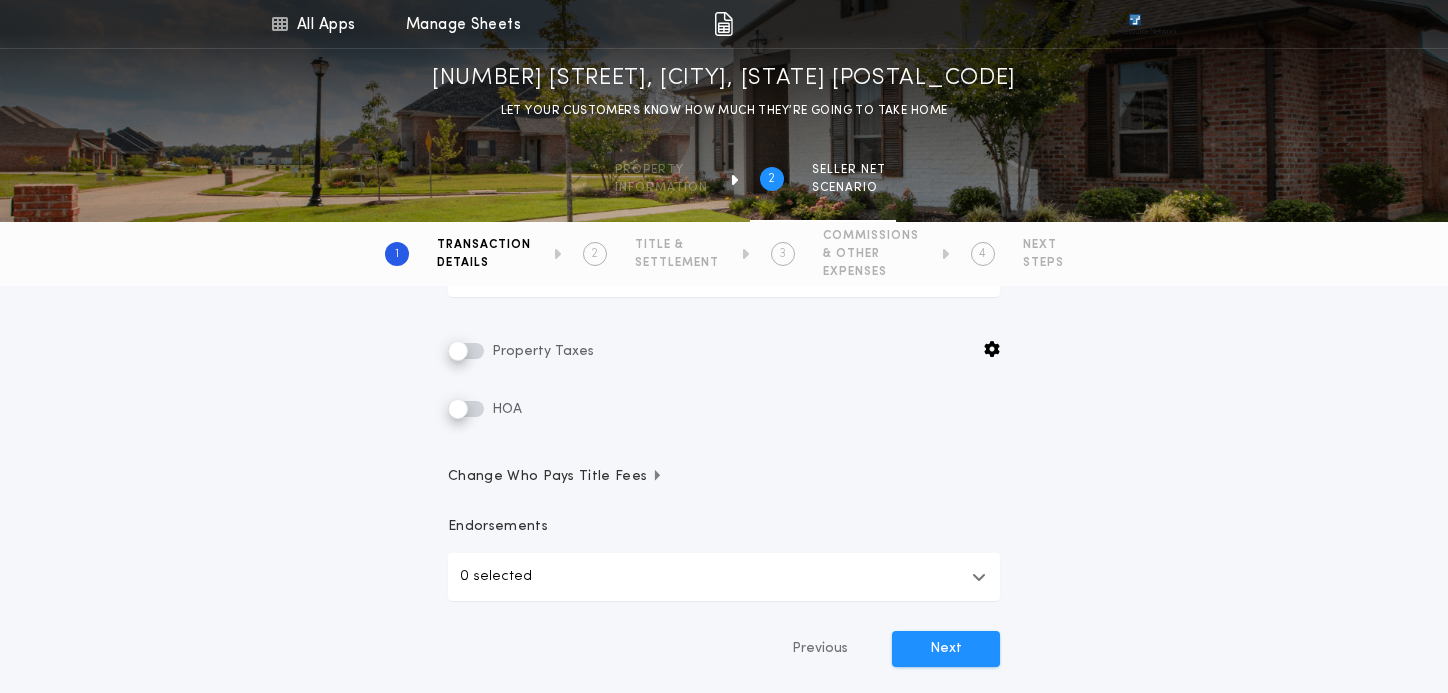 scroll, scrollTop: 472, scrollLeft: 0, axis: vertical 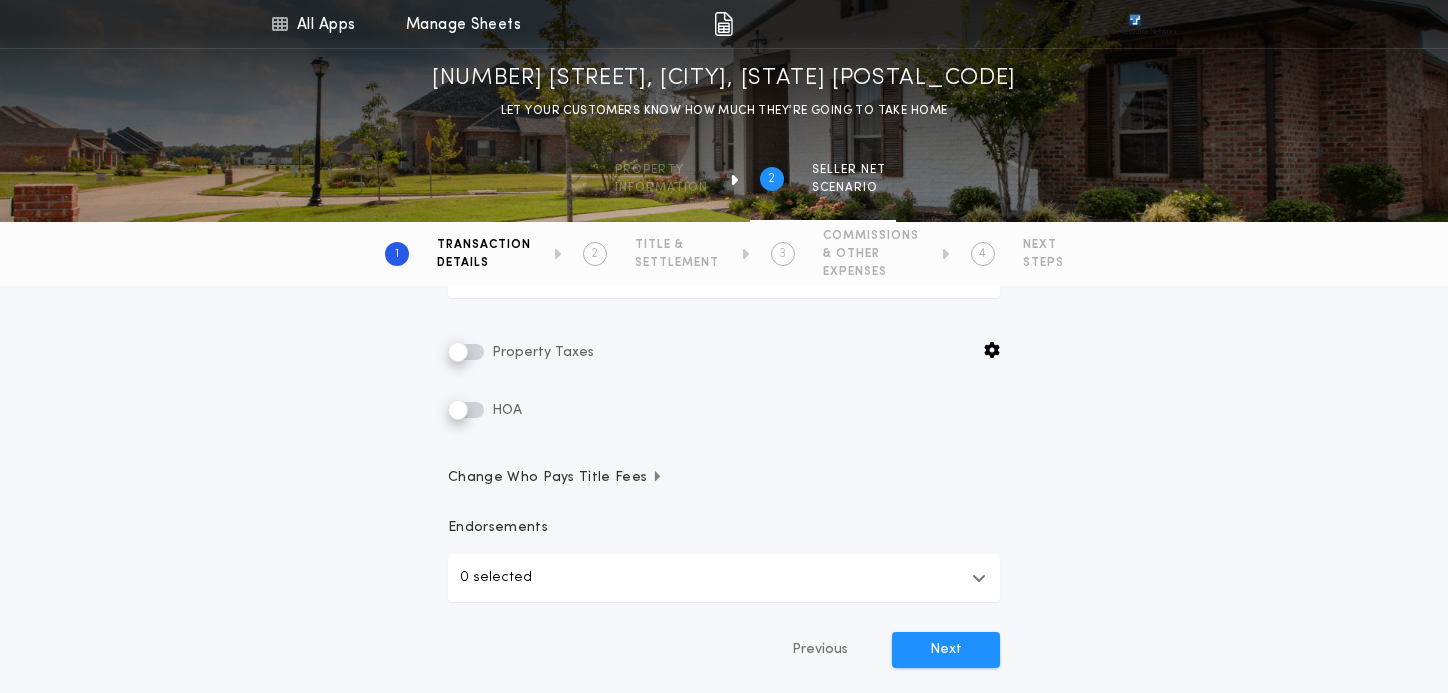 click on "Change Who Pays Title Fees" at bounding box center (555, 478) 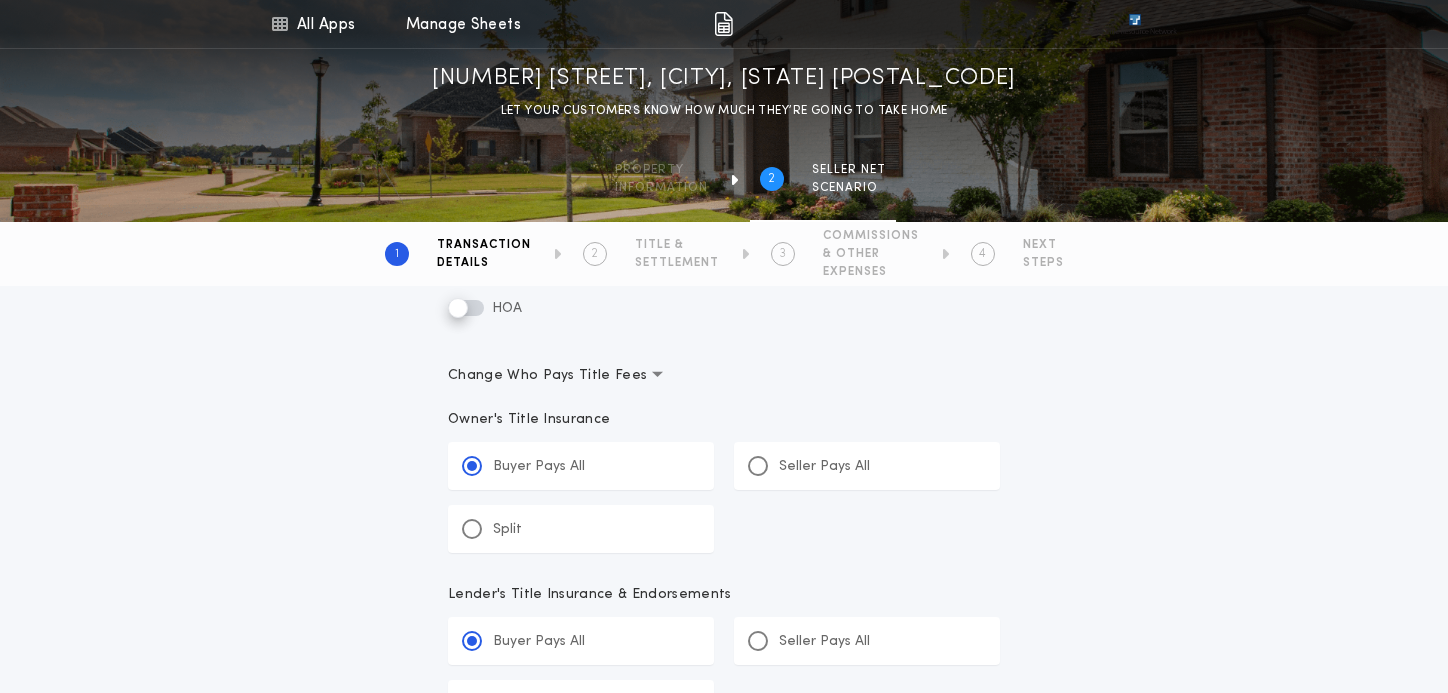 scroll, scrollTop: 582, scrollLeft: 0, axis: vertical 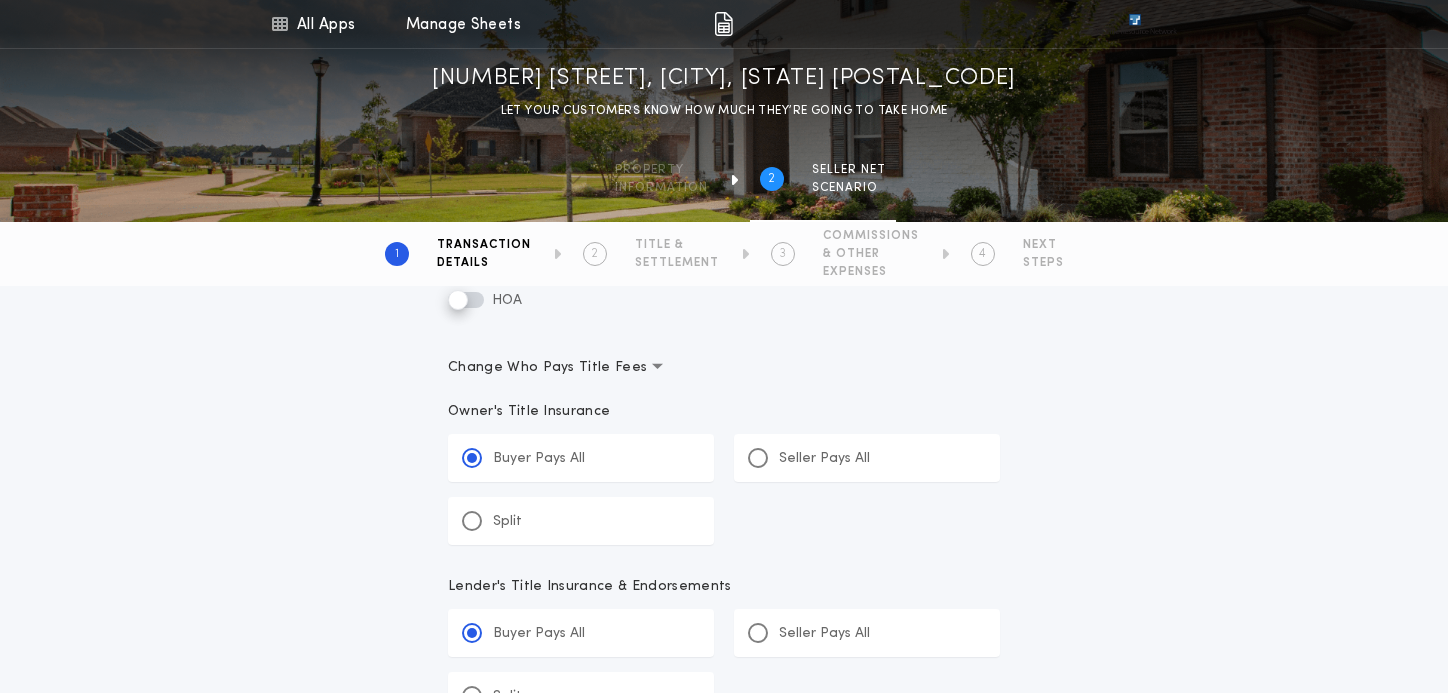 click on "Split" at bounding box center (507, 522) 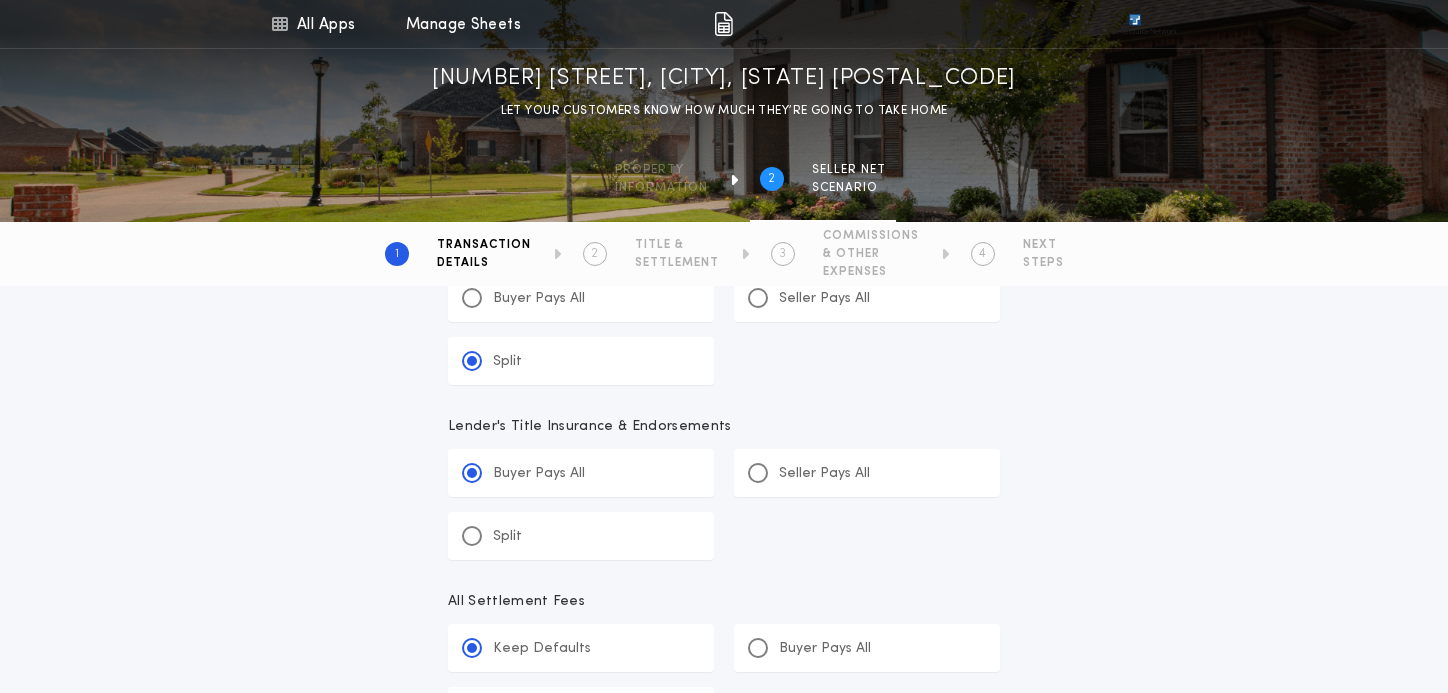 scroll, scrollTop: 777, scrollLeft: 0, axis: vertical 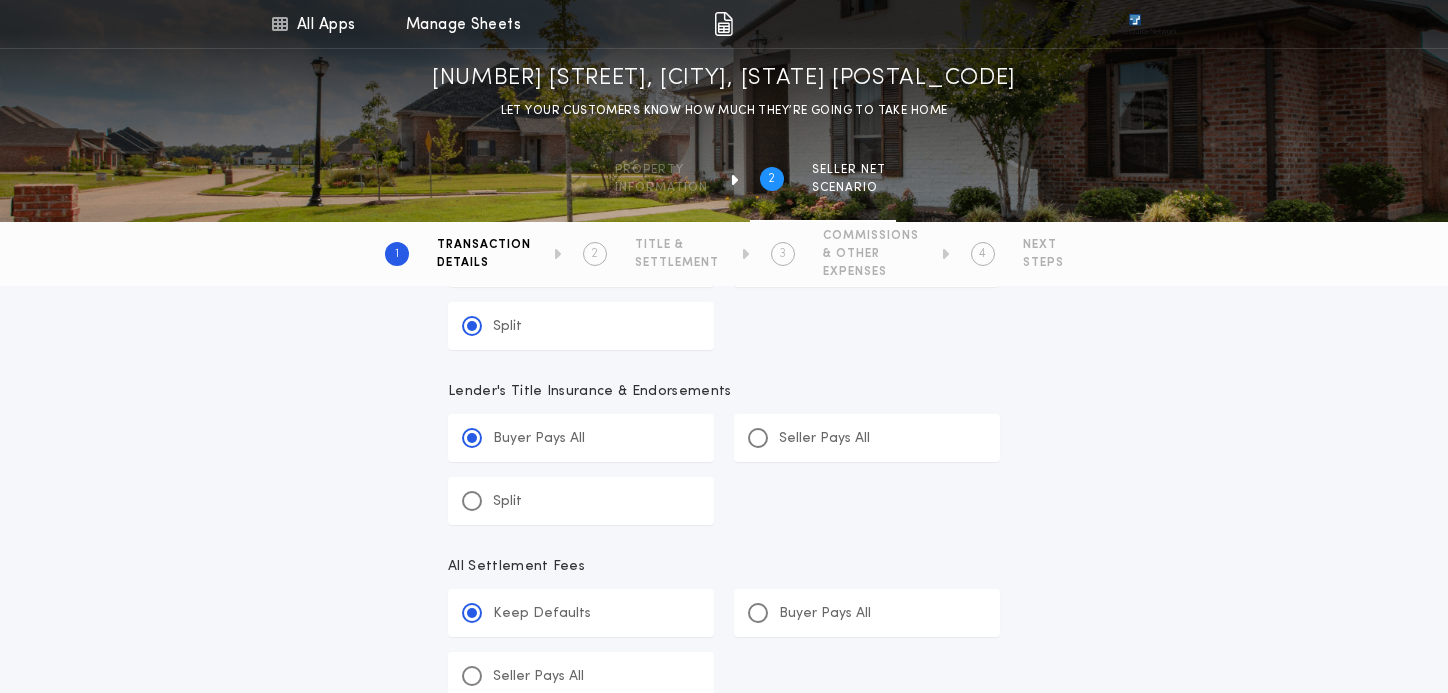 click on "Split" at bounding box center (581, 501) 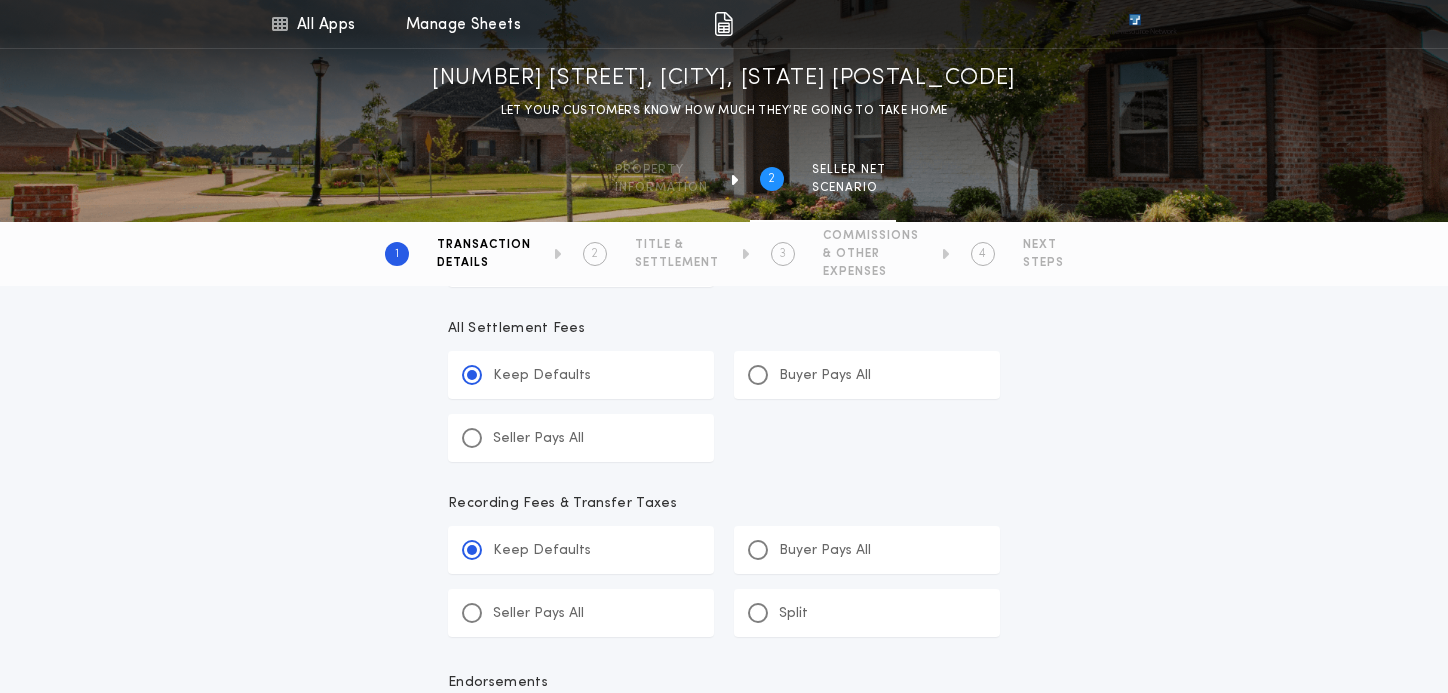 scroll, scrollTop: 1069, scrollLeft: 0, axis: vertical 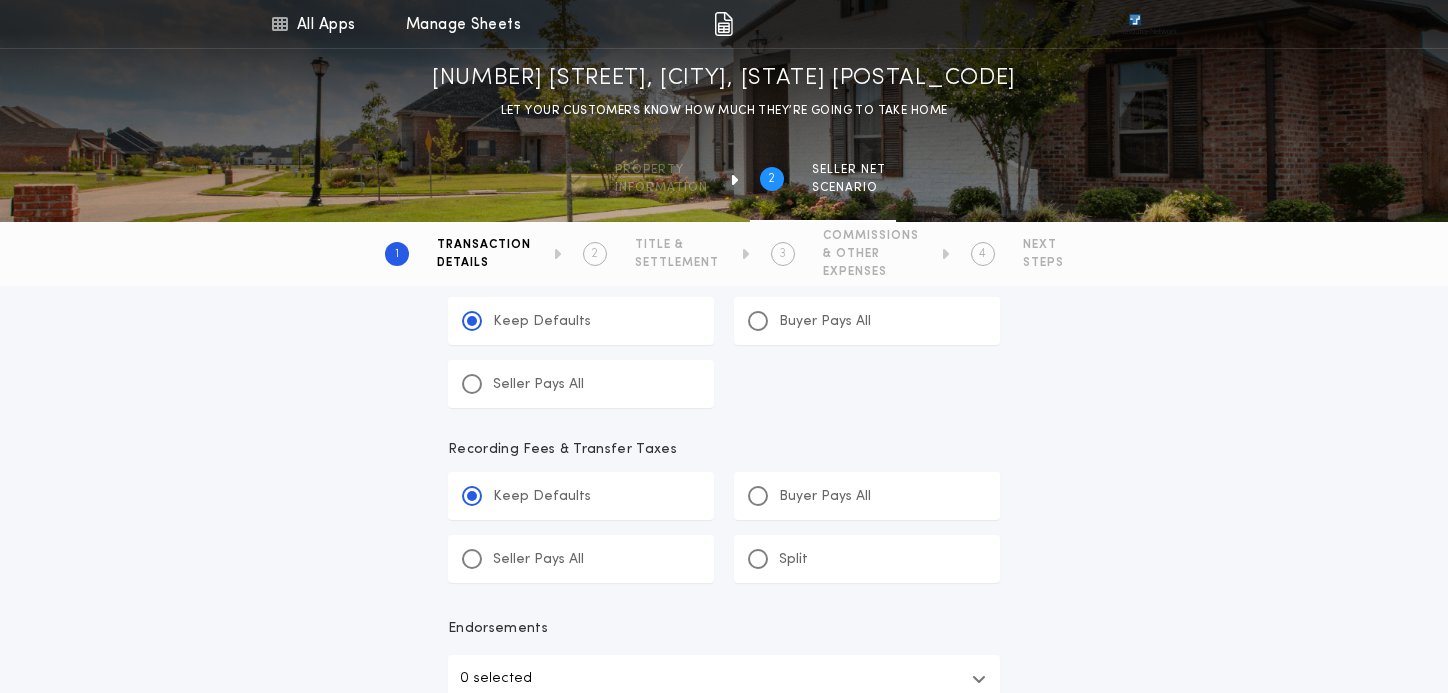 click on "Seller Pays All" at bounding box center [538, 560] 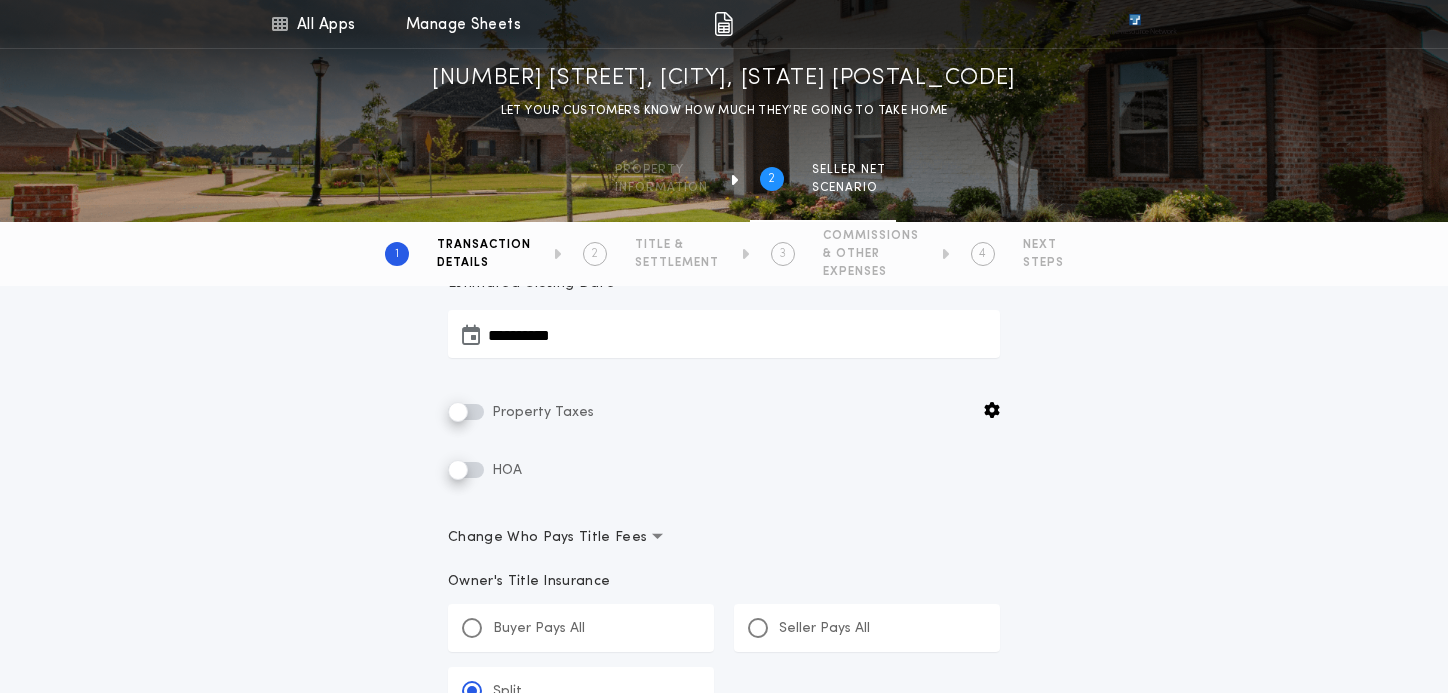 scroll, scrollTop: 417, scrollLeft: 0, axis: vertical 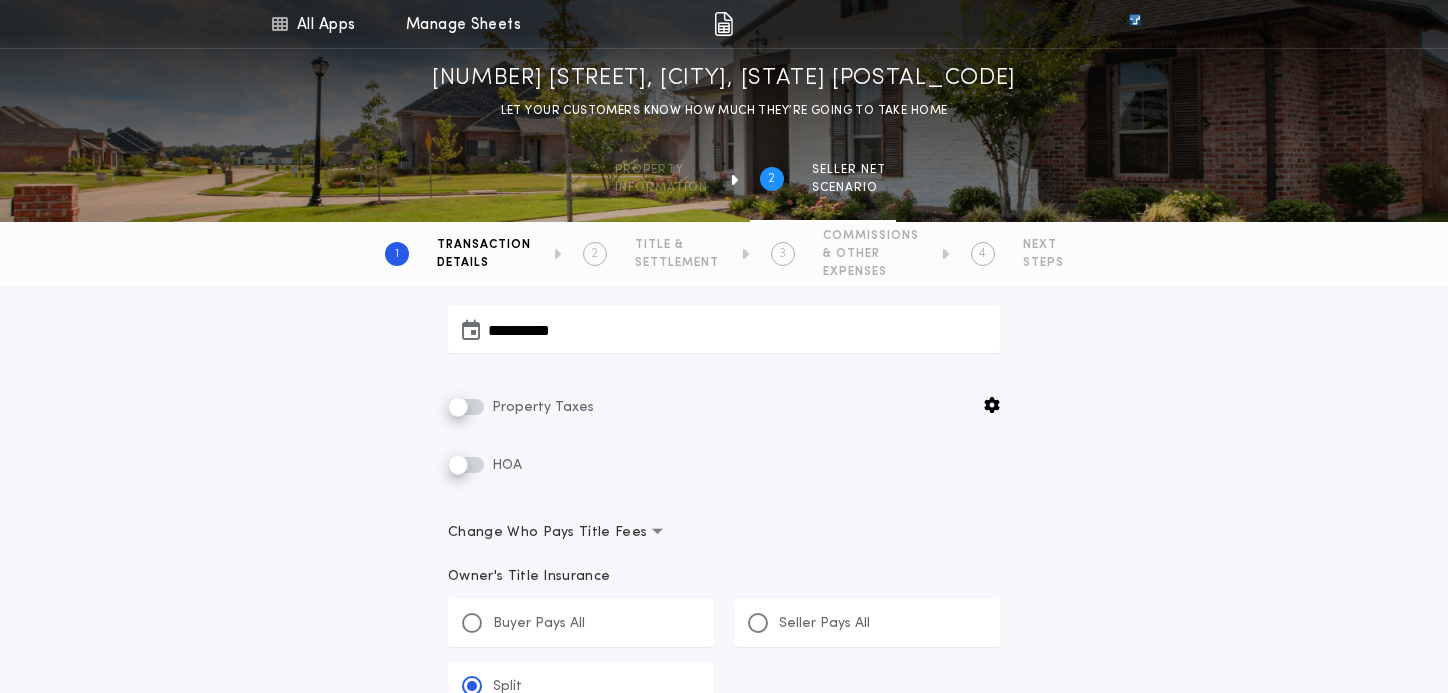 click on "Change Who Pays Title Fees   Owner's Title Insurance ***** Buyer Pays All Seller Pays All Split Lender's Title Insurance & Endorsements ***** Buyer Pays All Seller Pays All Split All Settlement Fees ******* Keep Defaults Buyer Pays All Seller Pays All Recording Fees & Transfer Taxes ****** Keep Defaults Buyer Pays All Seller Pays All Split" at bounding box center [724, 882] 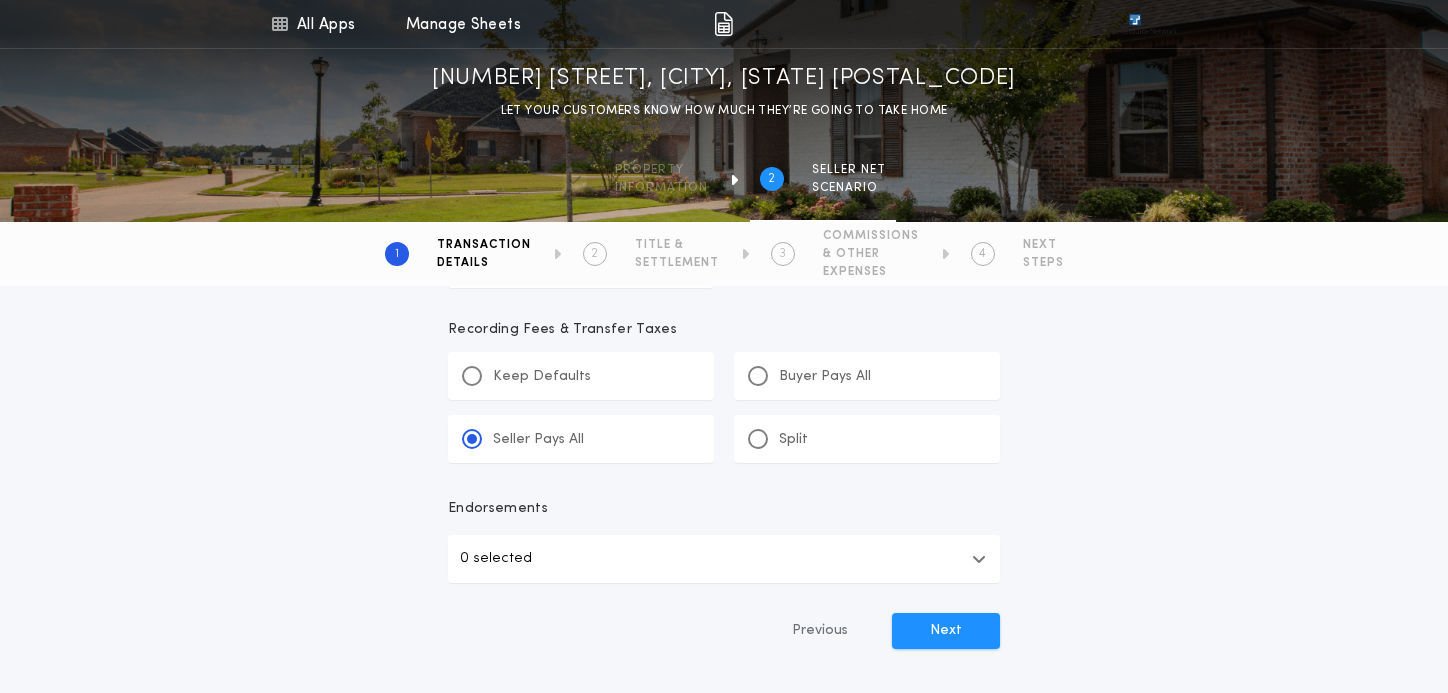 scroll, scrollTop: 1217, scrollLeft: 0, axis: vertical 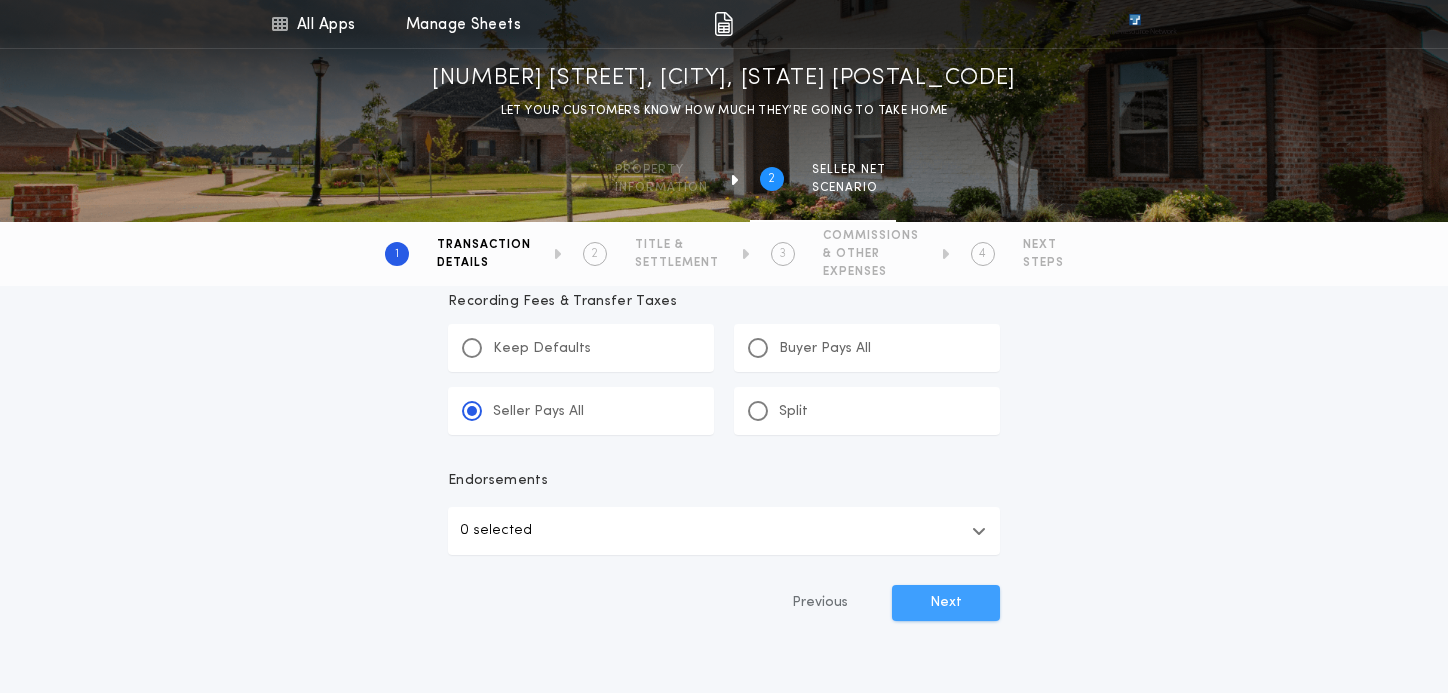 click on "Next" at bounding box center [946, 603] 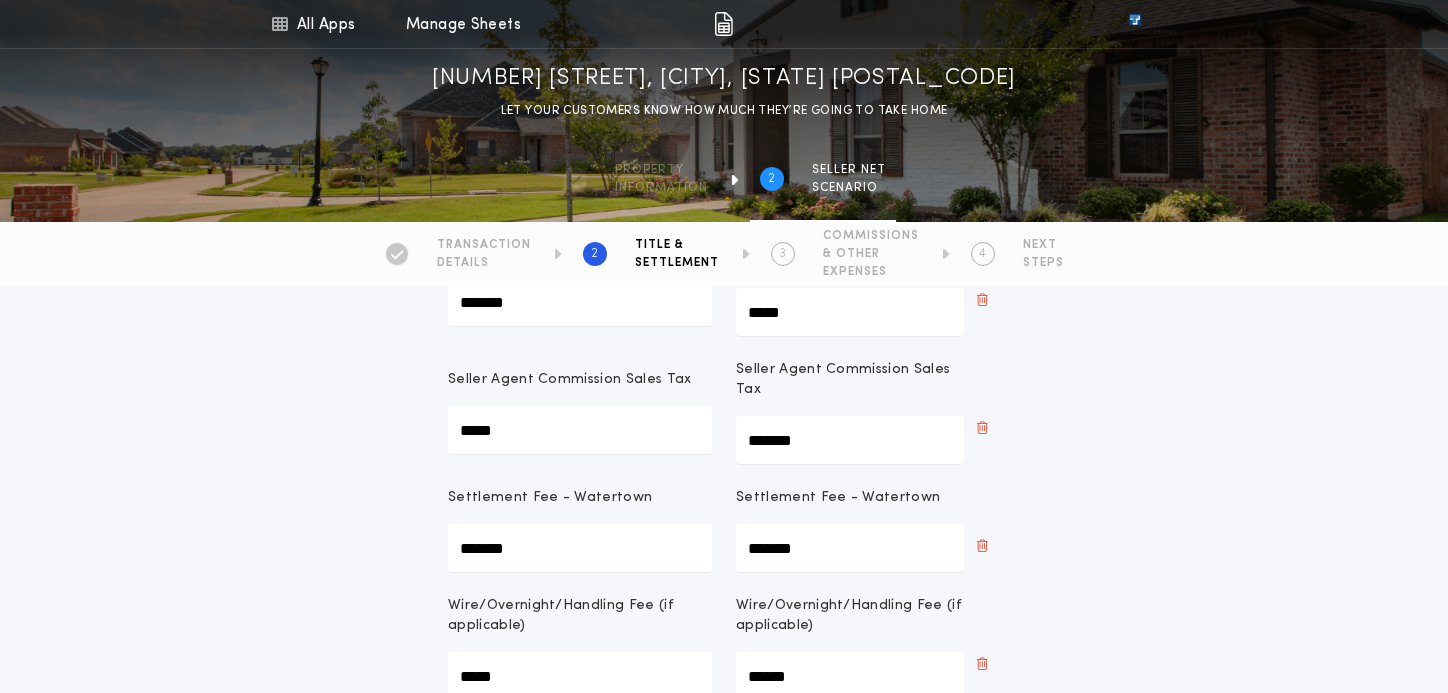 scroll, scrollTop: 433, scrollLeft: 0, axis: vertical 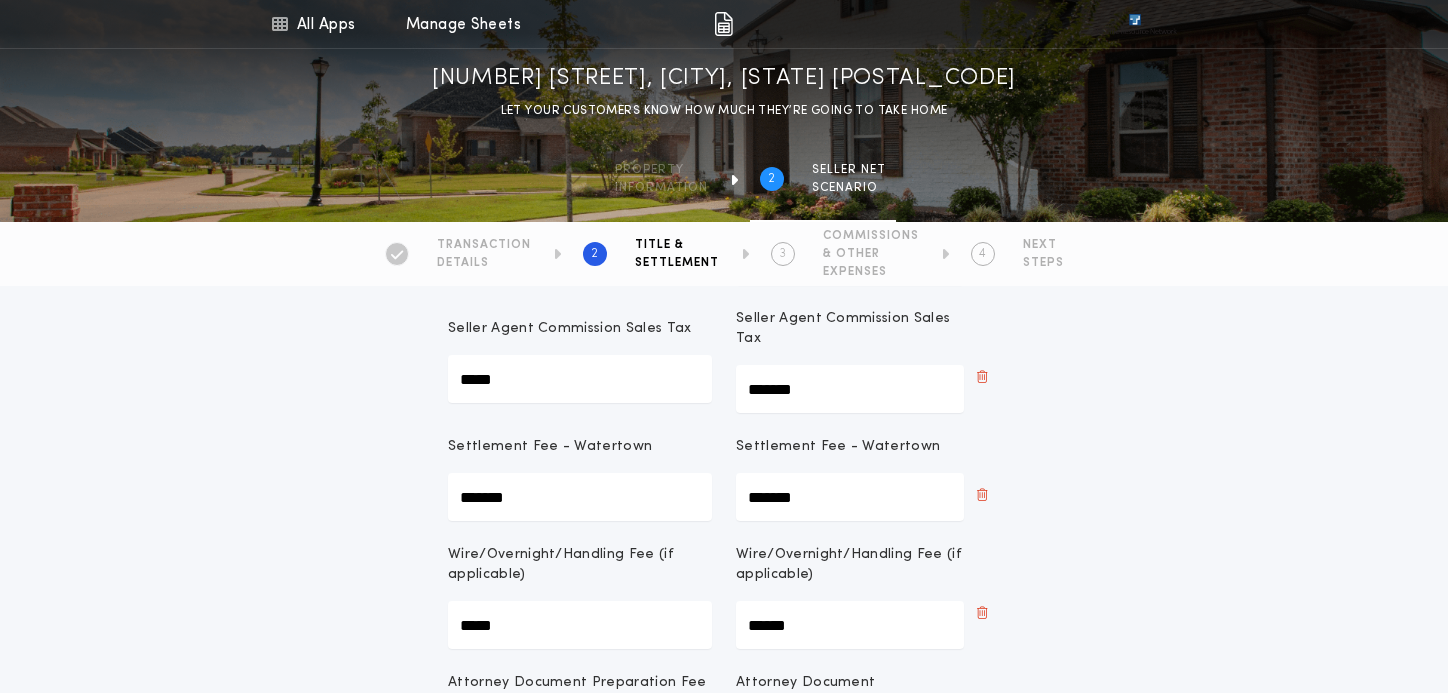 click on "TRANSACTION" at bounding box center (484, 245) 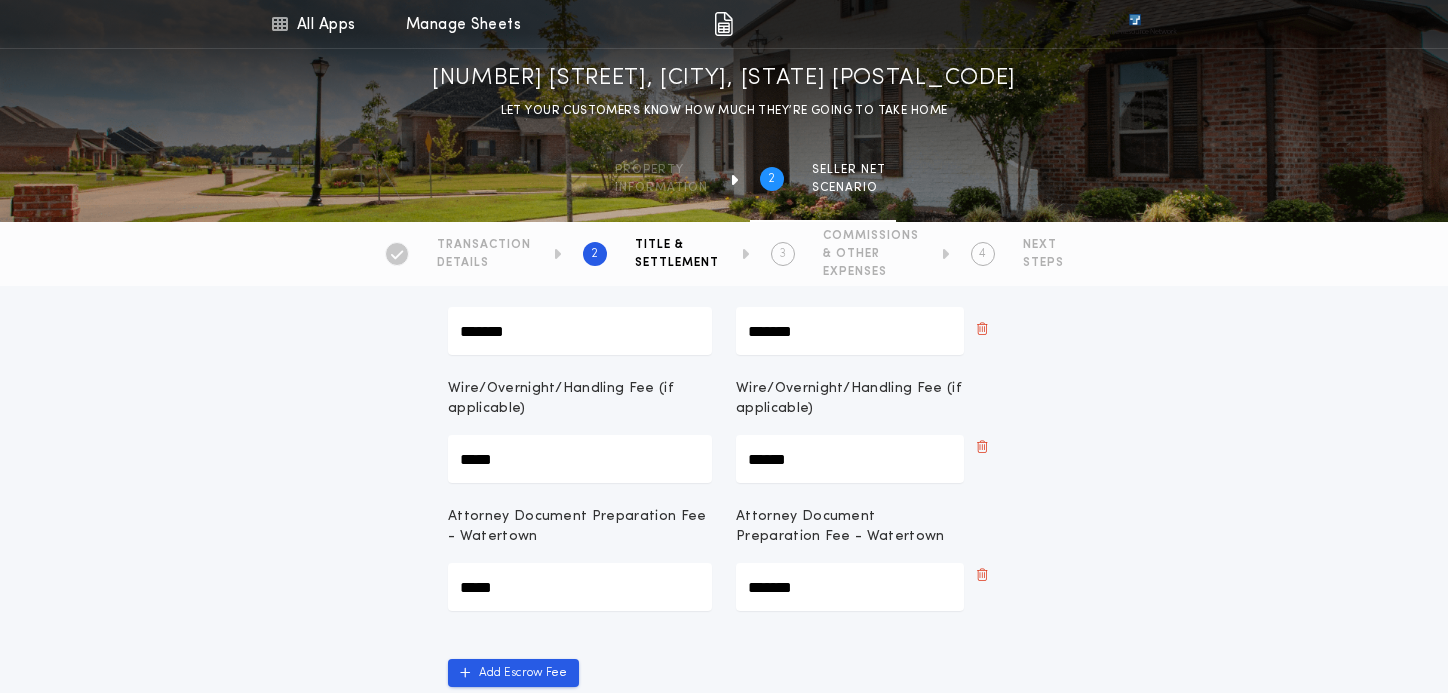 scroll, scrollTop: 633, scrollLeft: 0, axis: vertical 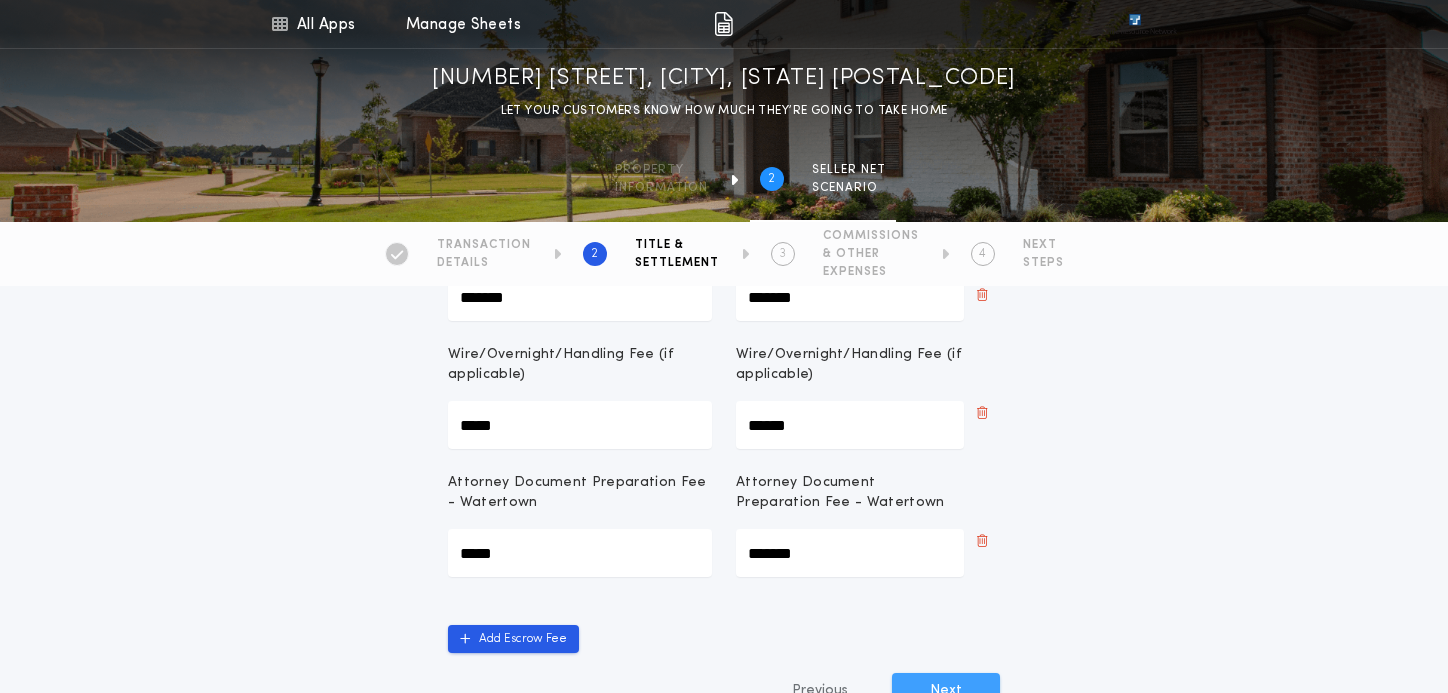 click on "Next" at bounding box center [946, 691] 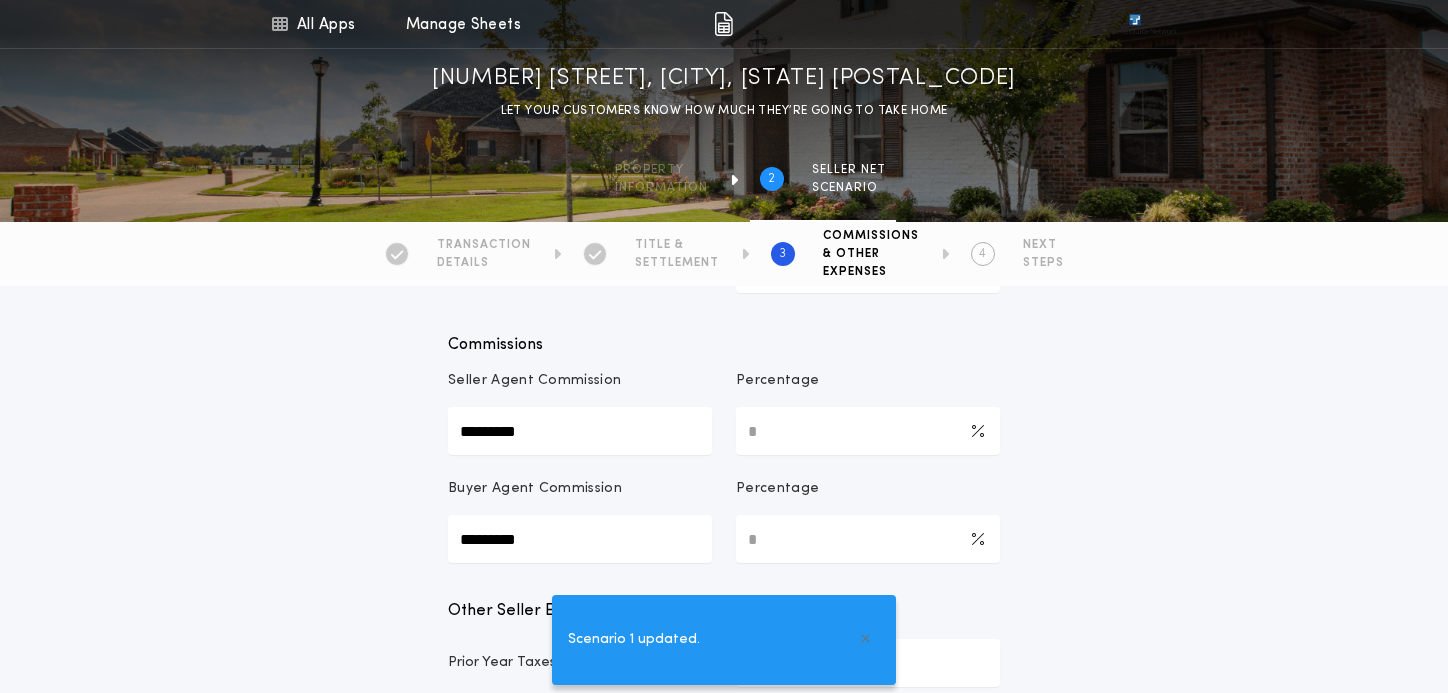 scroll, scrollTop: 328, scrollLeft: 0, axis: vertical 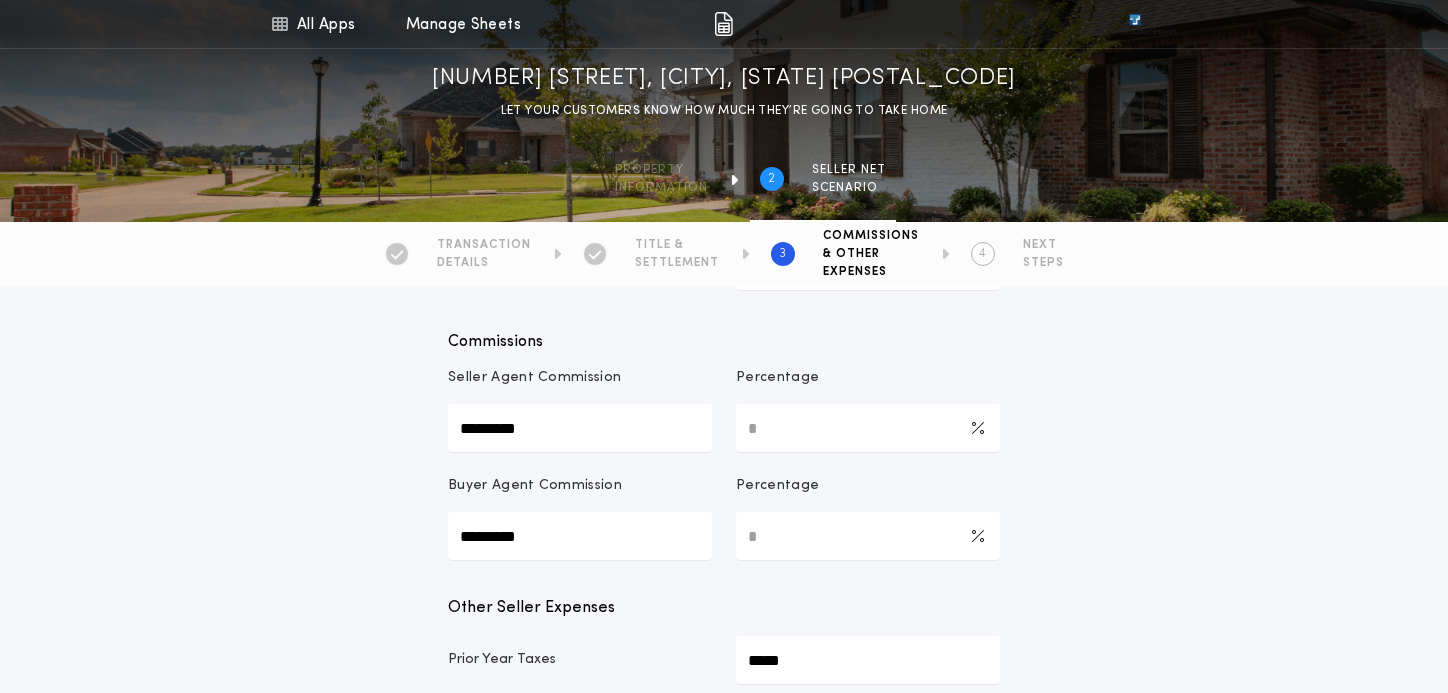 click on "*********" at bounding box center (580, 536) 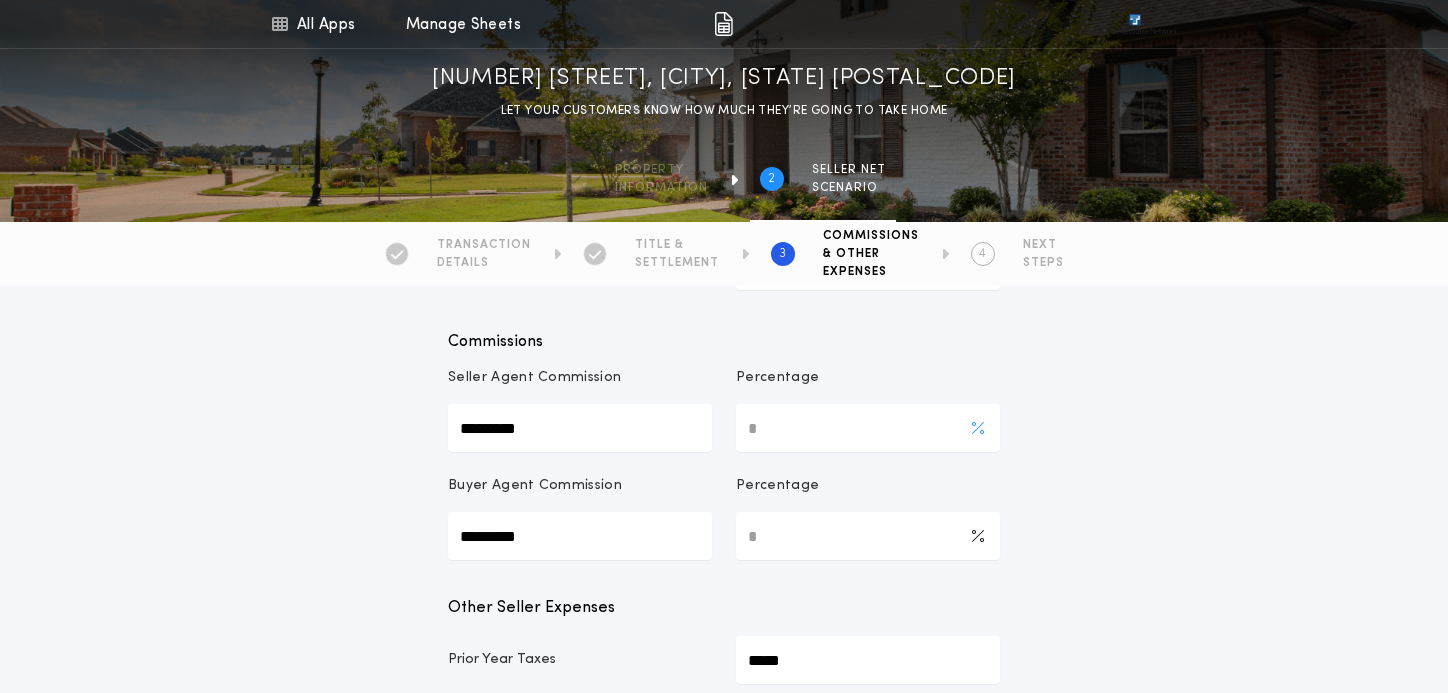 type on "*********" 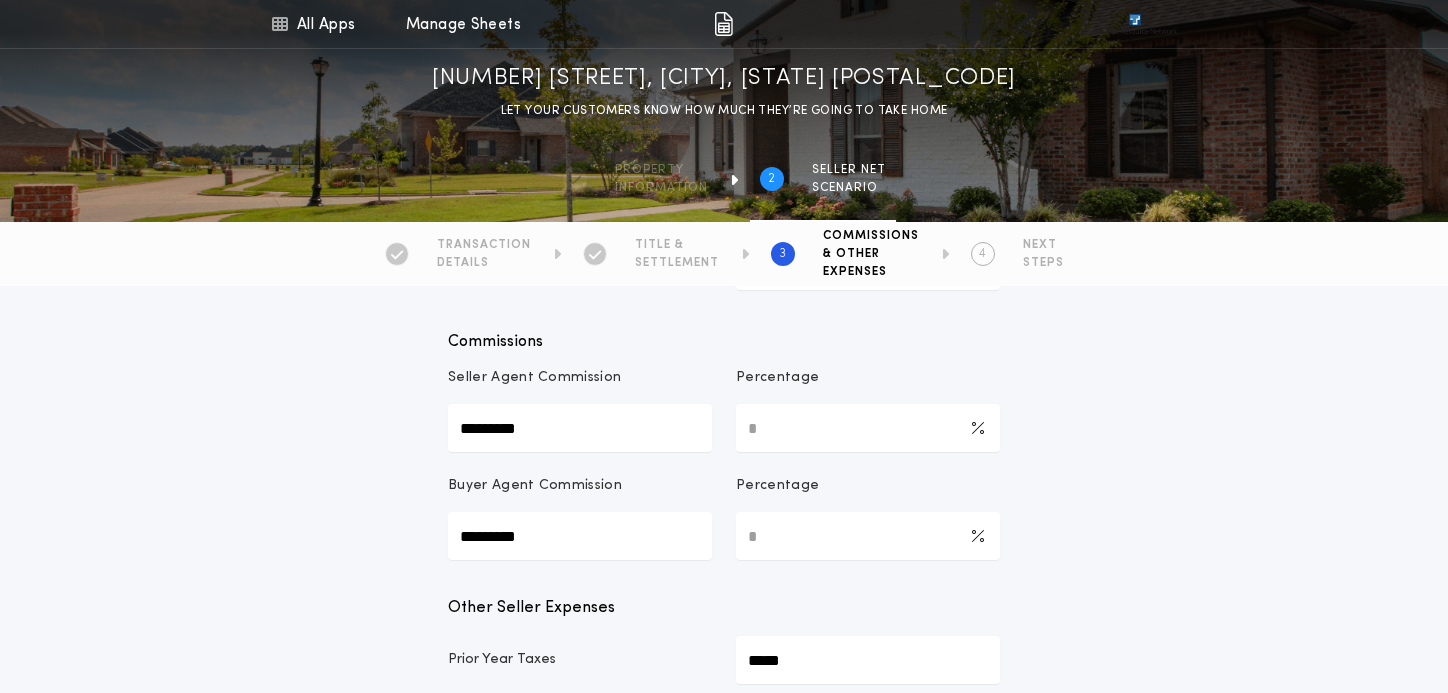click on "Commissions Seller Agent Commission ********* Percentage **** Buyer Agent Commission ********* Percentage *" at bounding box center (724, 433) 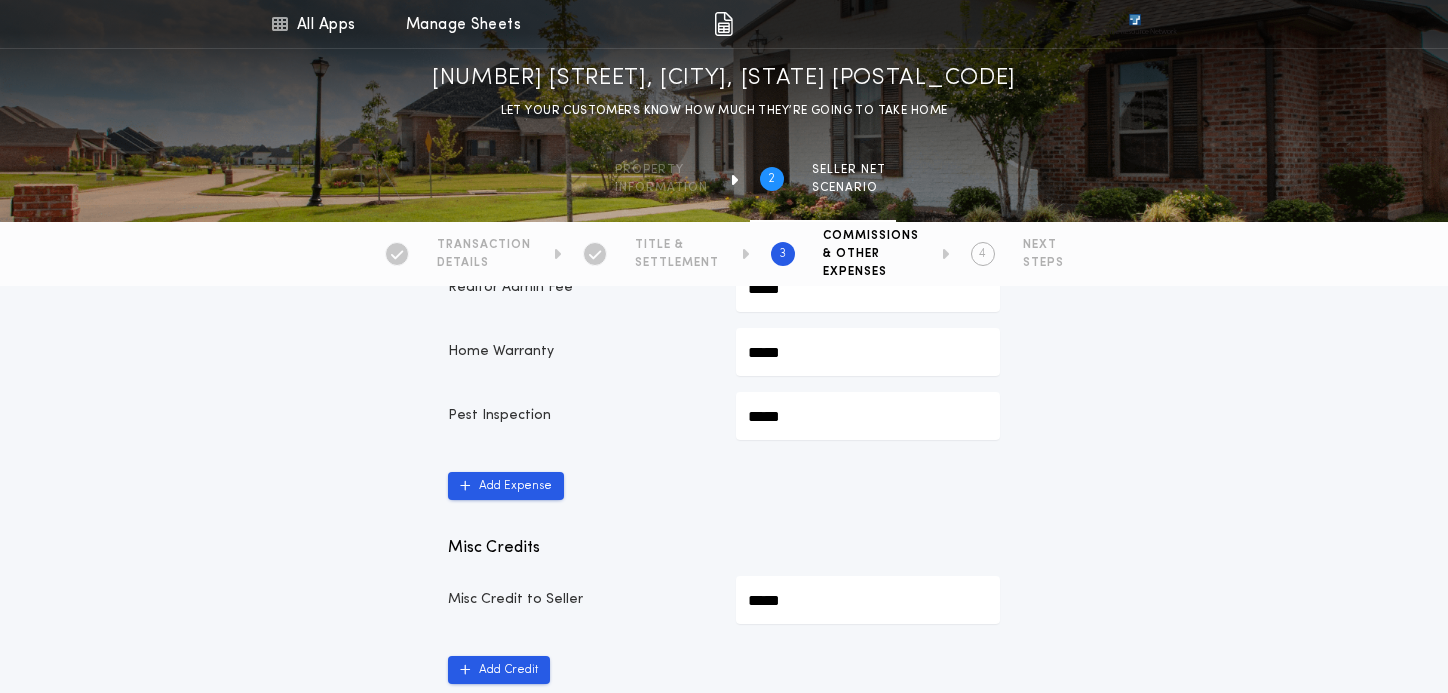 scroll, scrollTop: 1084, scrollLeft: 0, axis: vertical 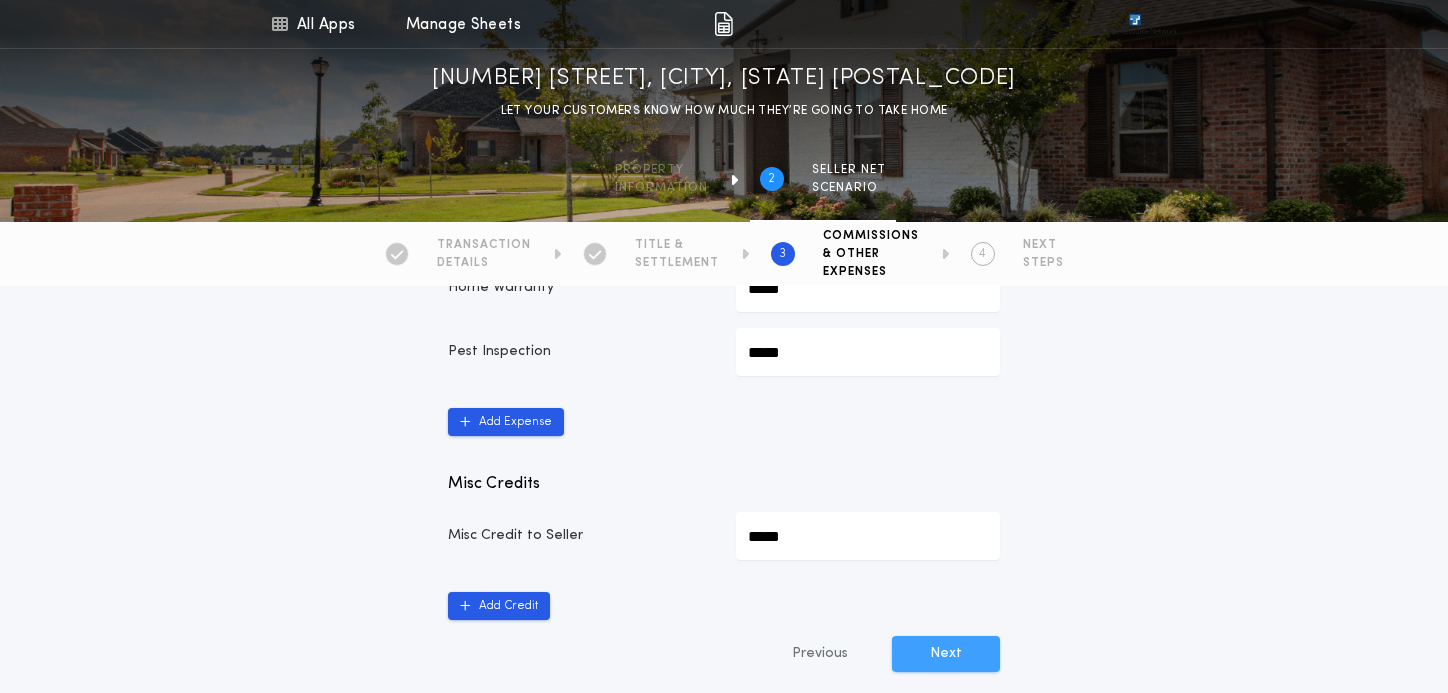 click on "Next" at bounding box center [946, 654] 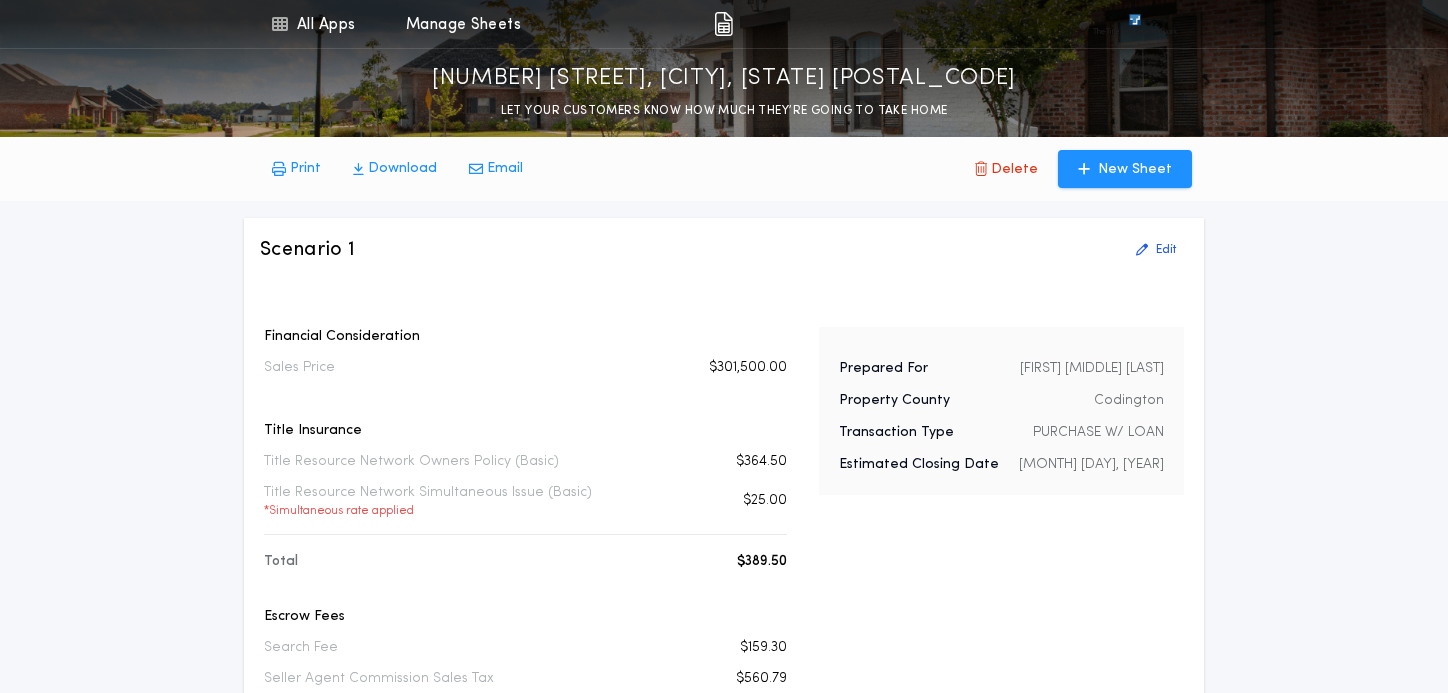 scroll, scrollTop: 0, scrollLeft: 0, axis: both 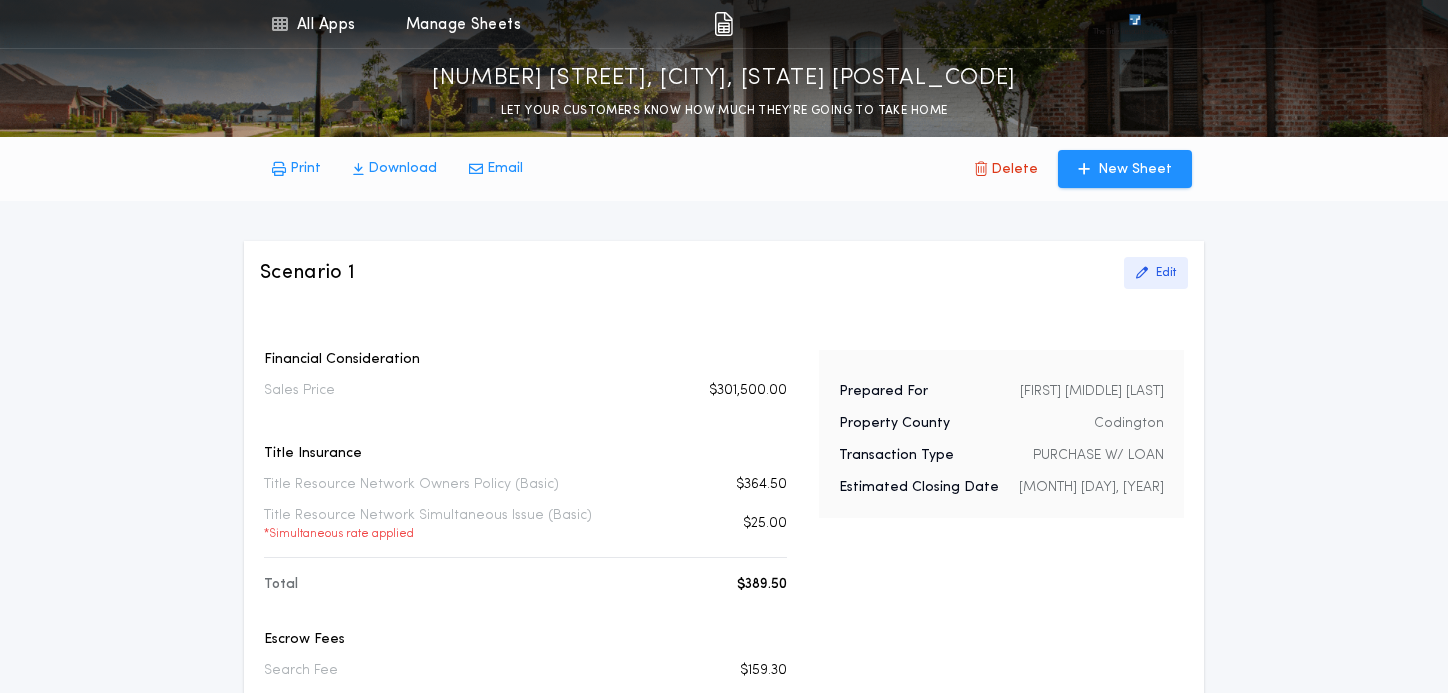 click at bounding box center (1142, 273) 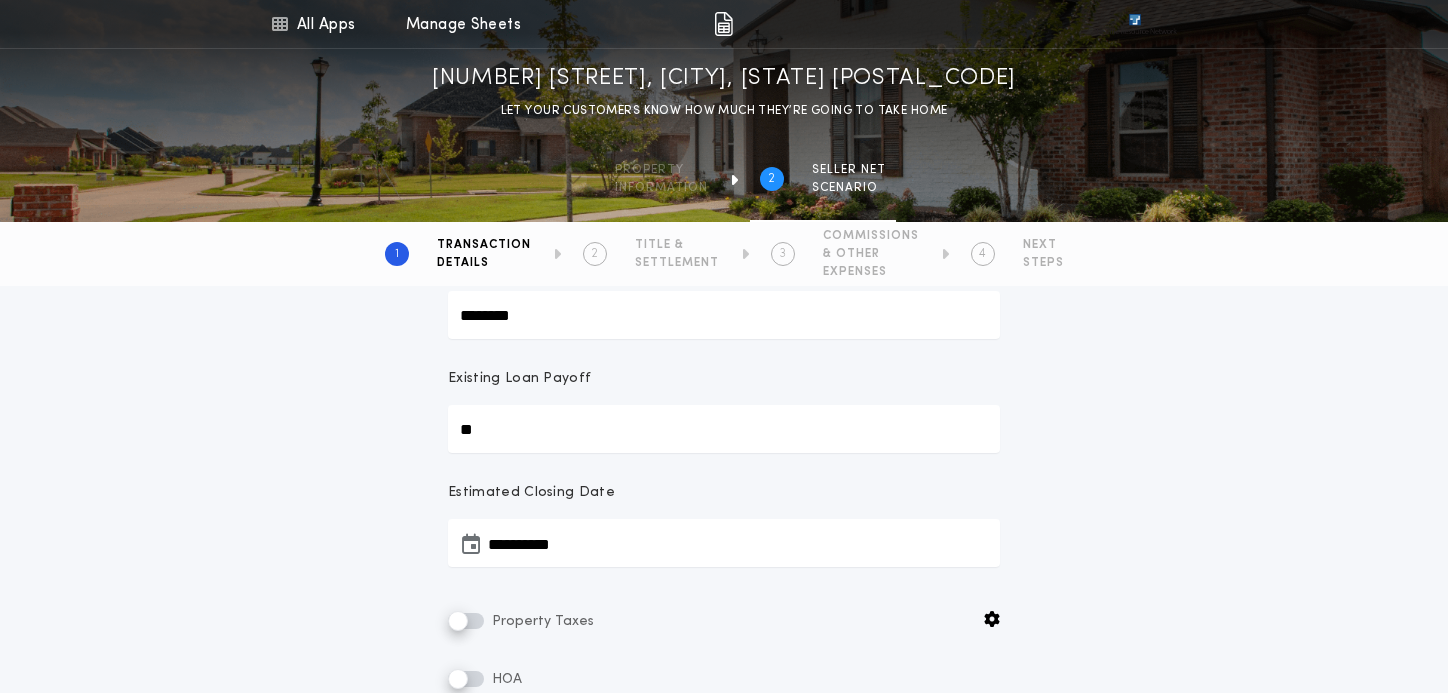 scroll, scrollTop: 184, scrollLeft: 0, axis: vertical 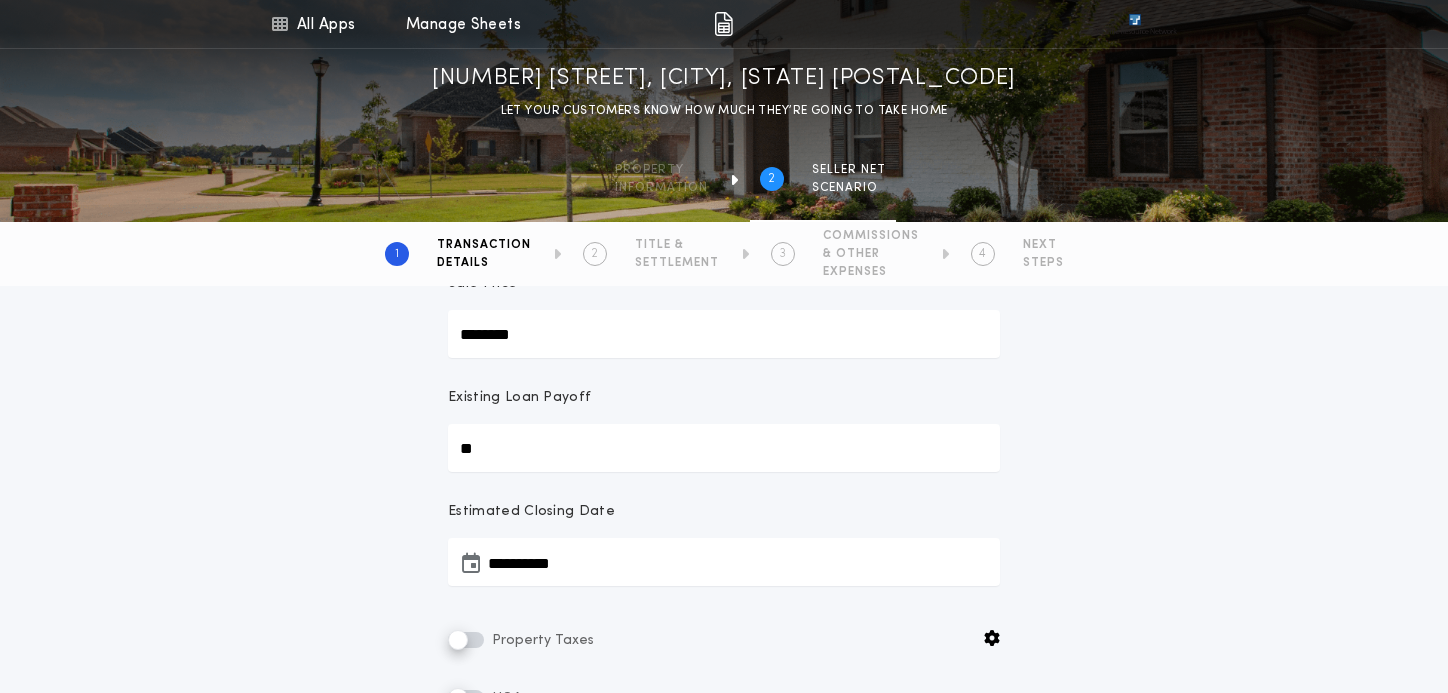 click on "EXPENSES" at bounding box center (871, 272) 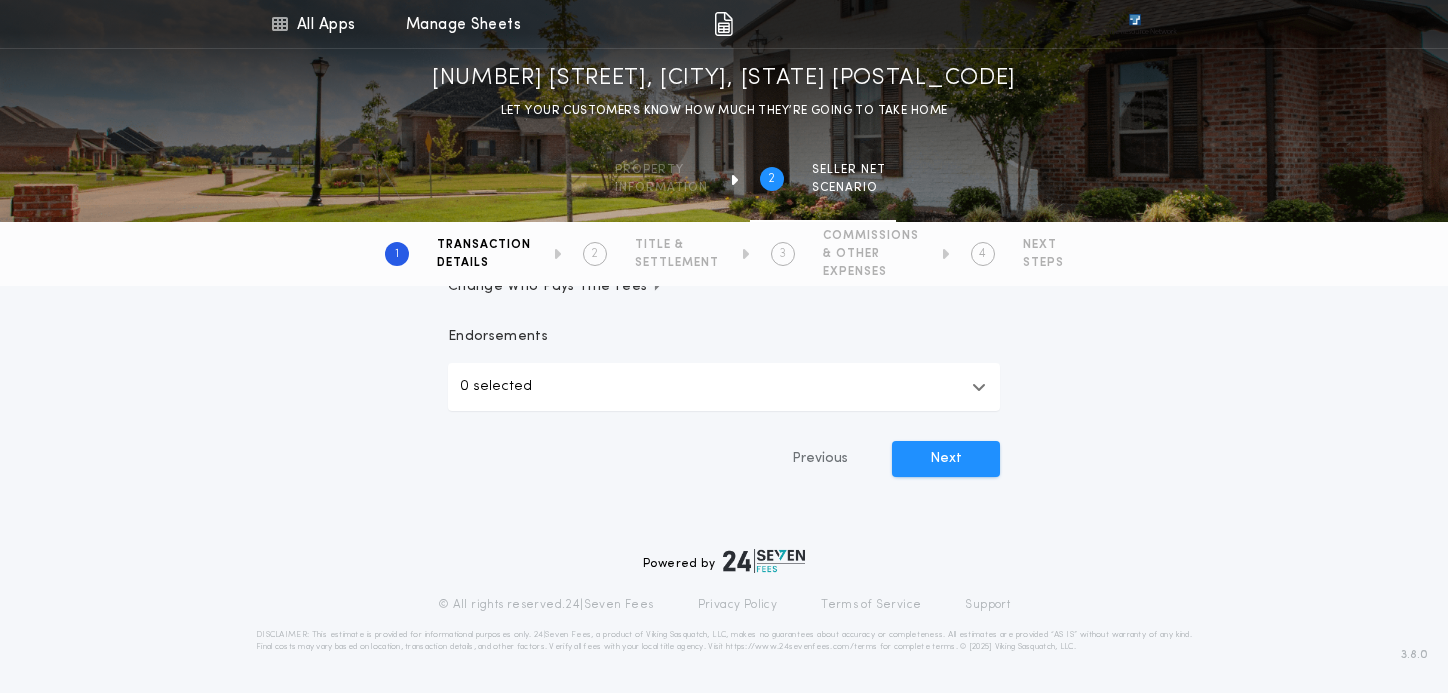 scroll, scrollTop: 616, scrollLeft: 0, axis: vertical 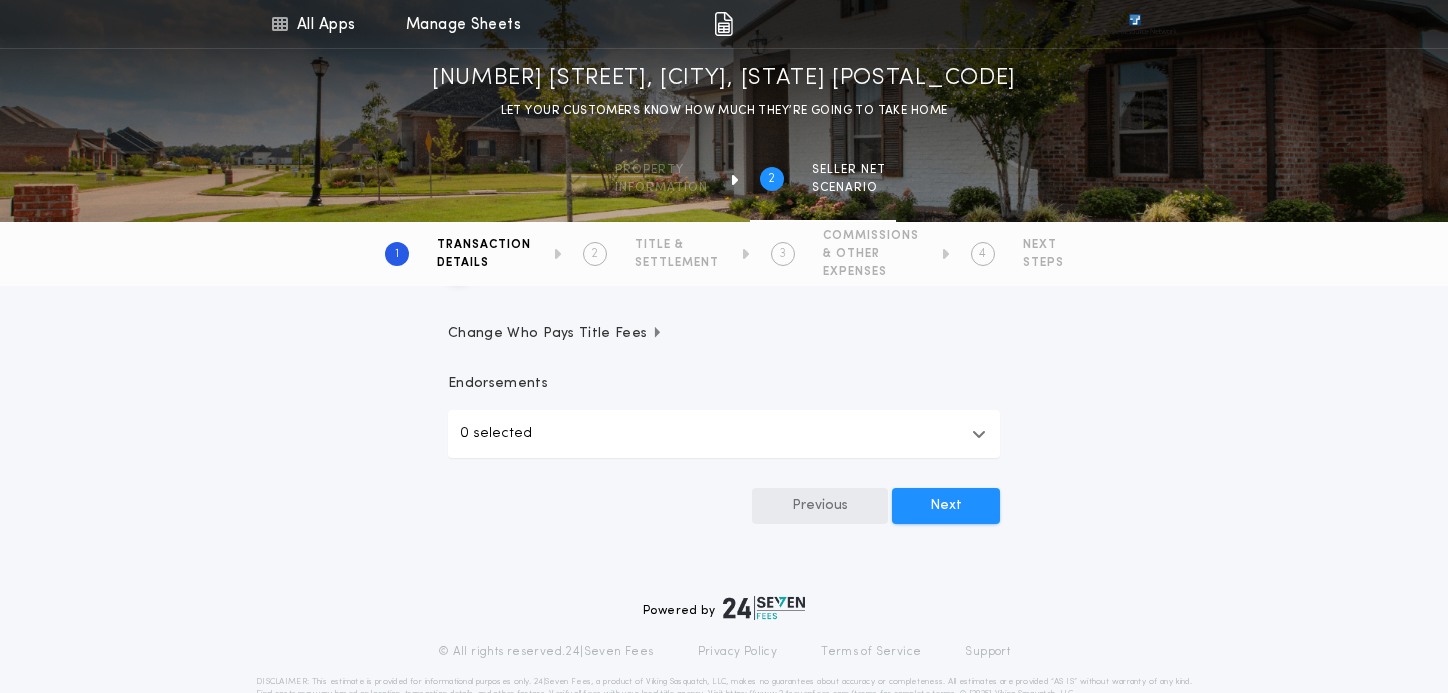 click on "Previous" at bounding box center [820, 506] 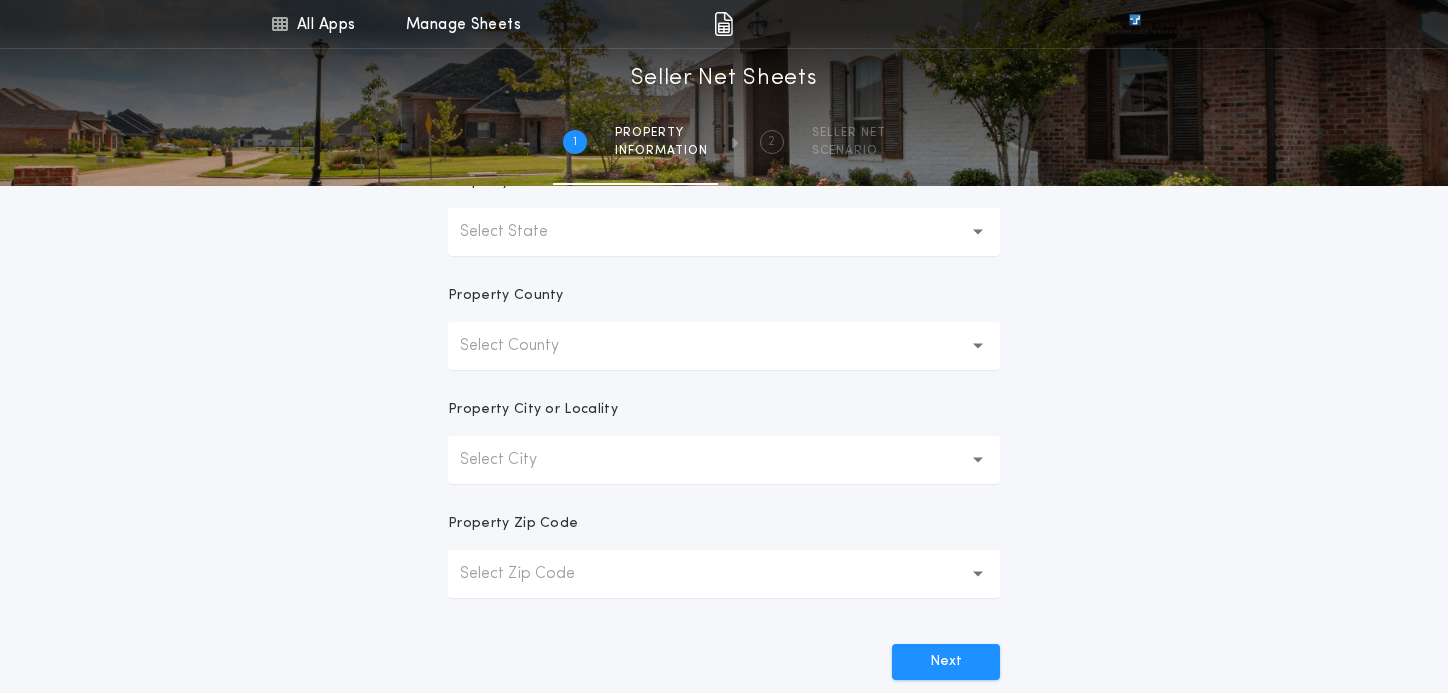 scroll, scrollTop: 610, scrollLeft: 0, axis: vertical 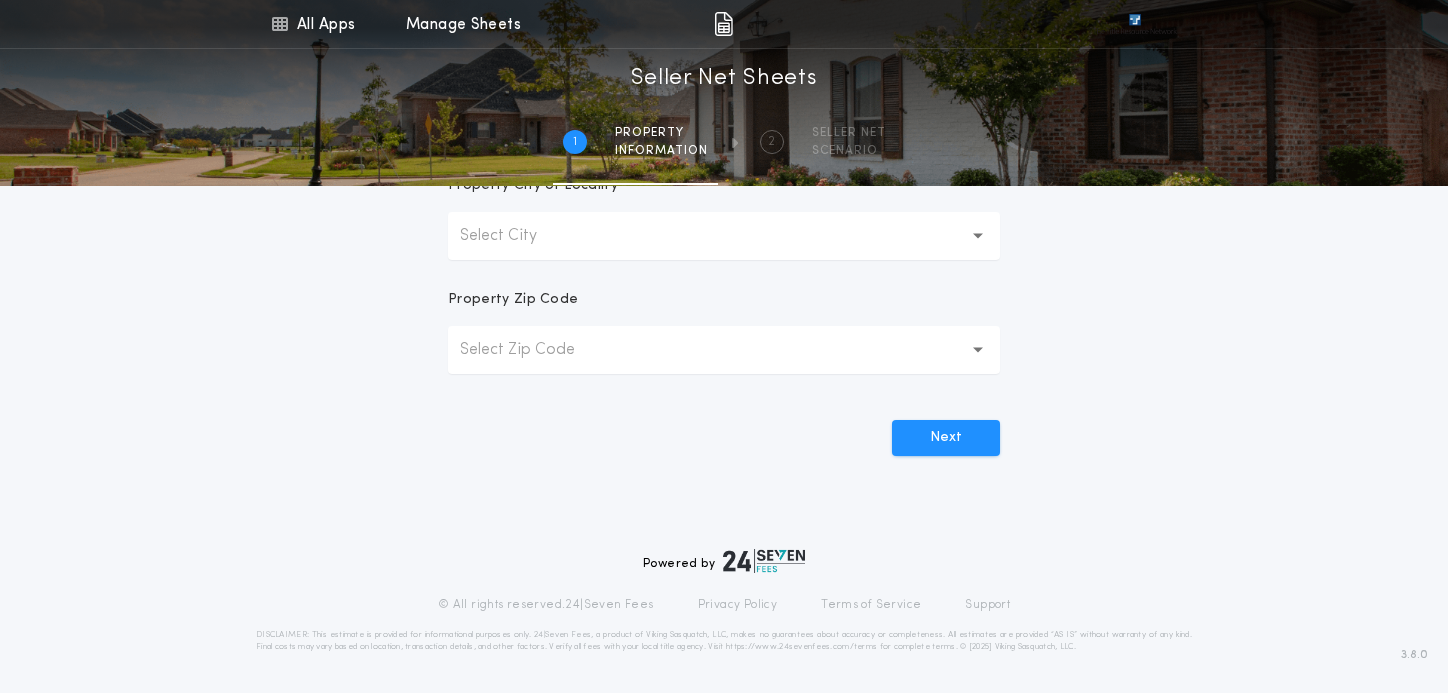 click on "2 SELLER NET SCENARIO" at bounding box center (823, 142) 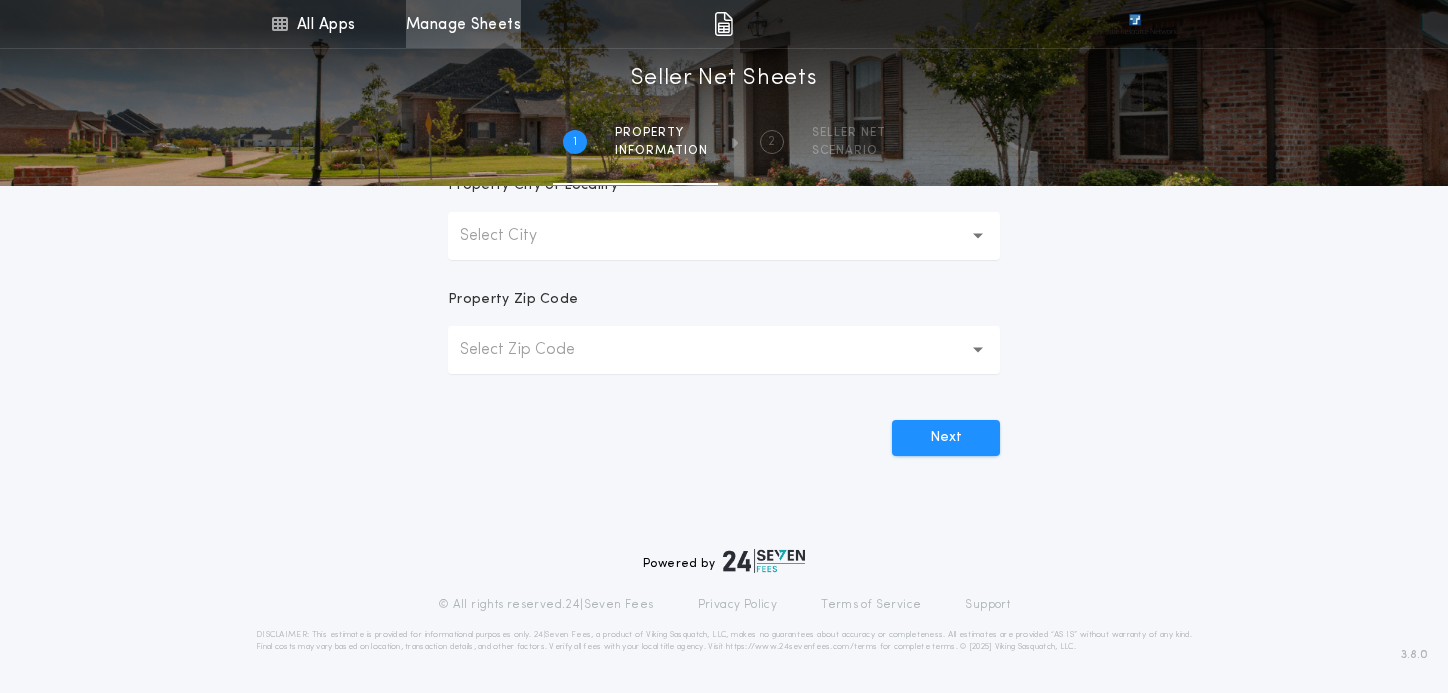 click on "Manage Sheets" at bounding box center (463, 24) 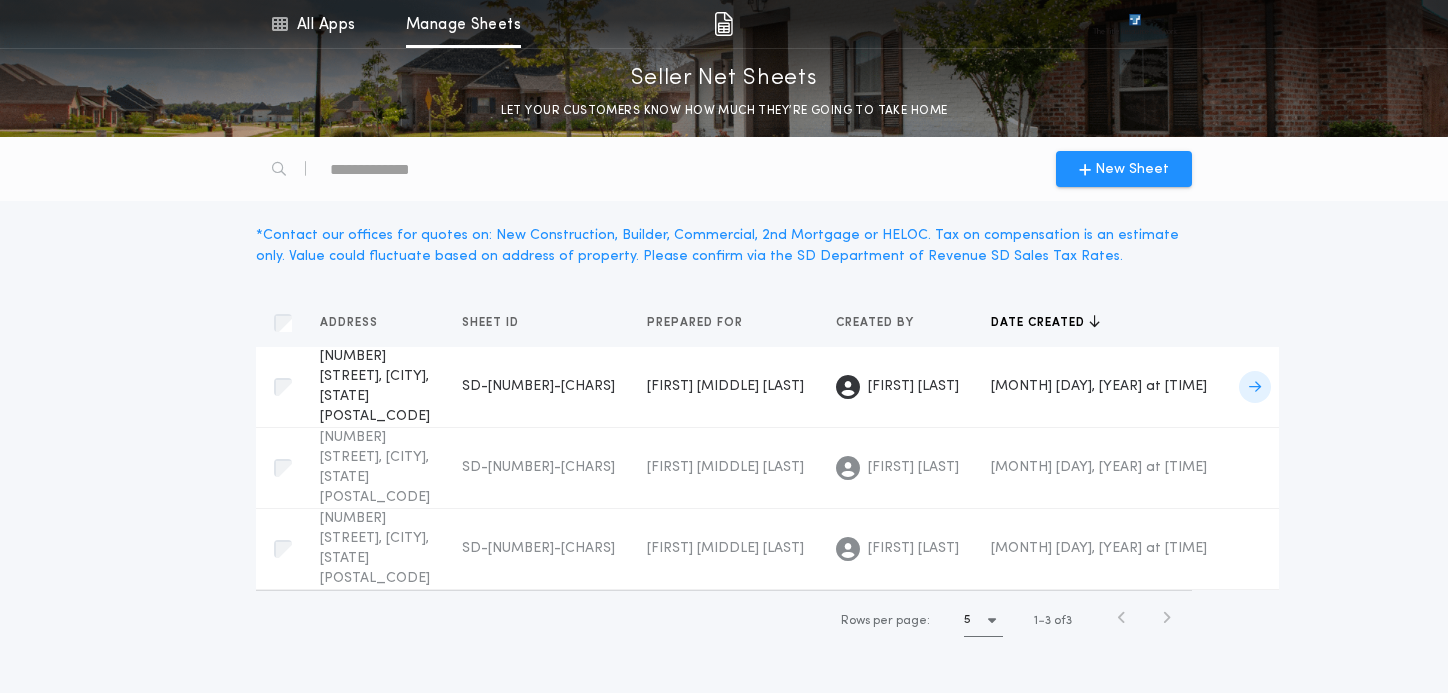 click on "[NUMBER] [STREET] [CITY], [STATE] [POSTAL_CODE] SD-[NUMBER]-[CHARS] Prepared for" at bounding box center [375, 387] 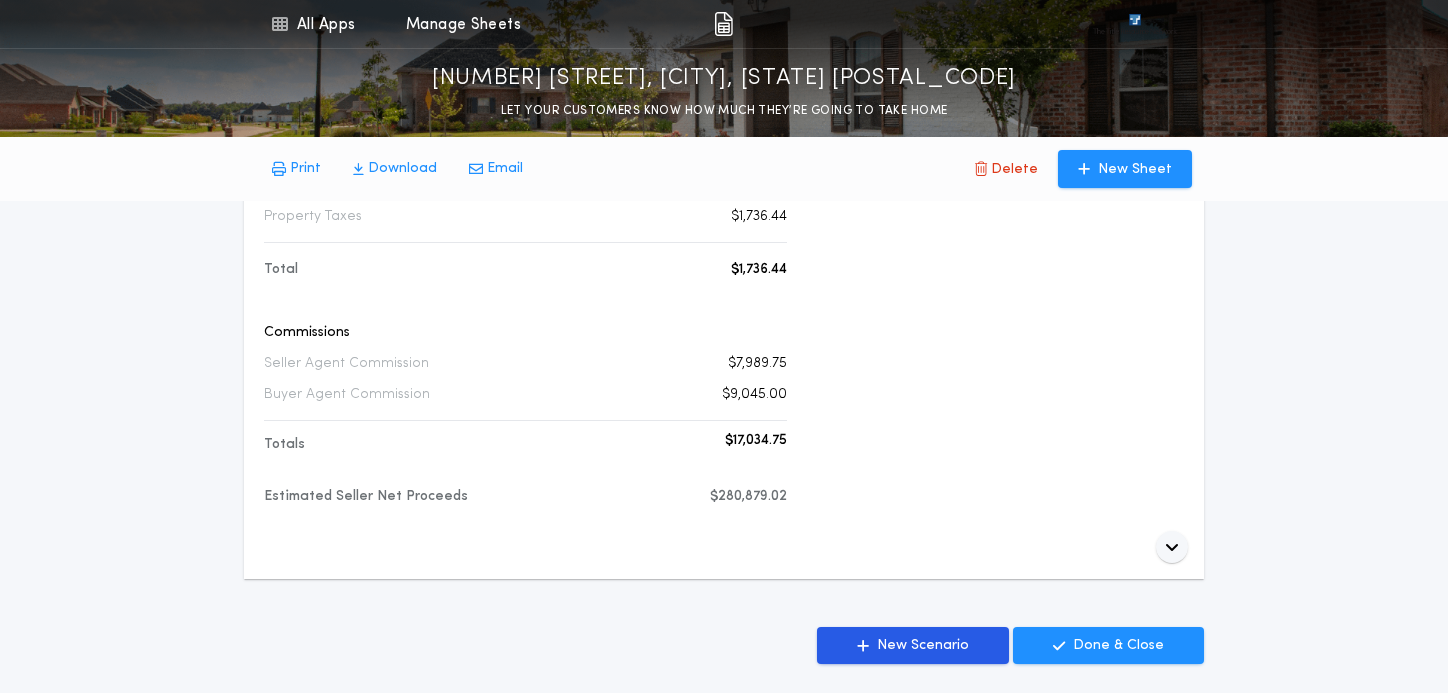 scroll, scrollTop: 936, scrollLeft: 0, axis: vertical 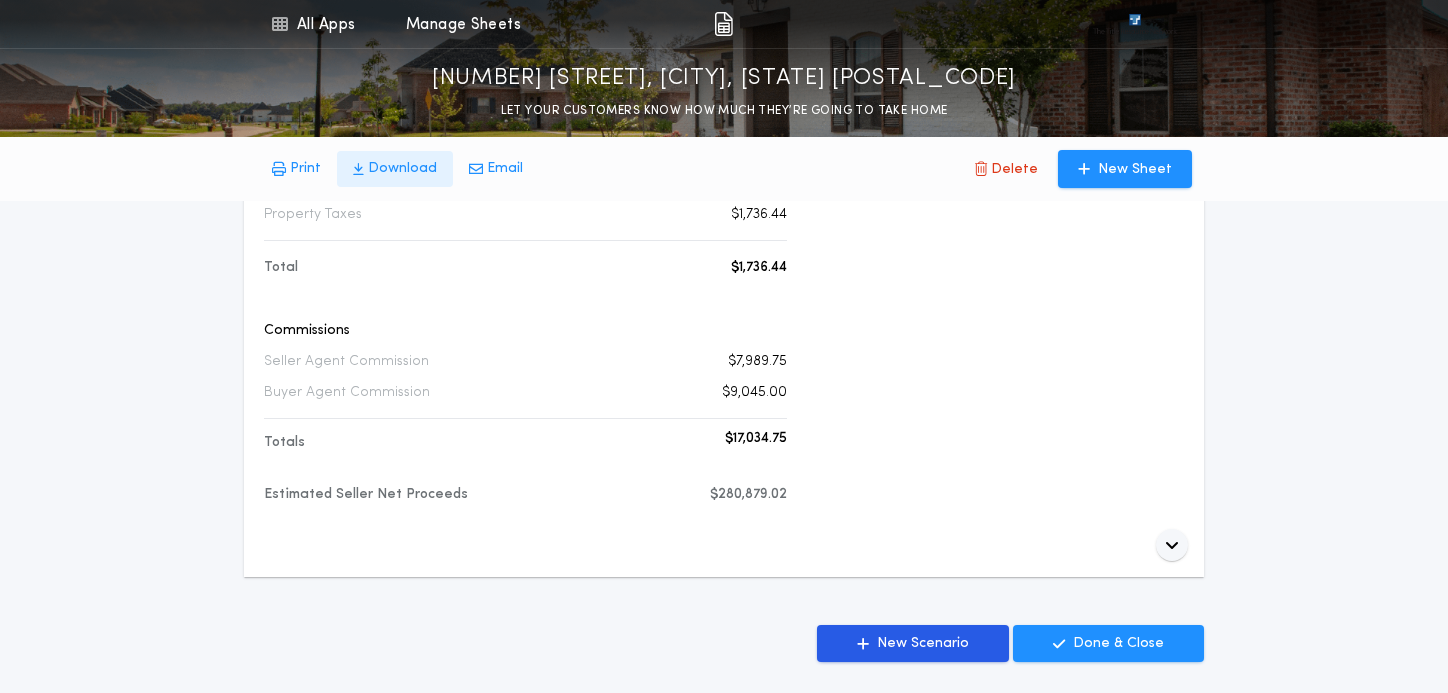 click on "Download" at bounding box center (305, 169) 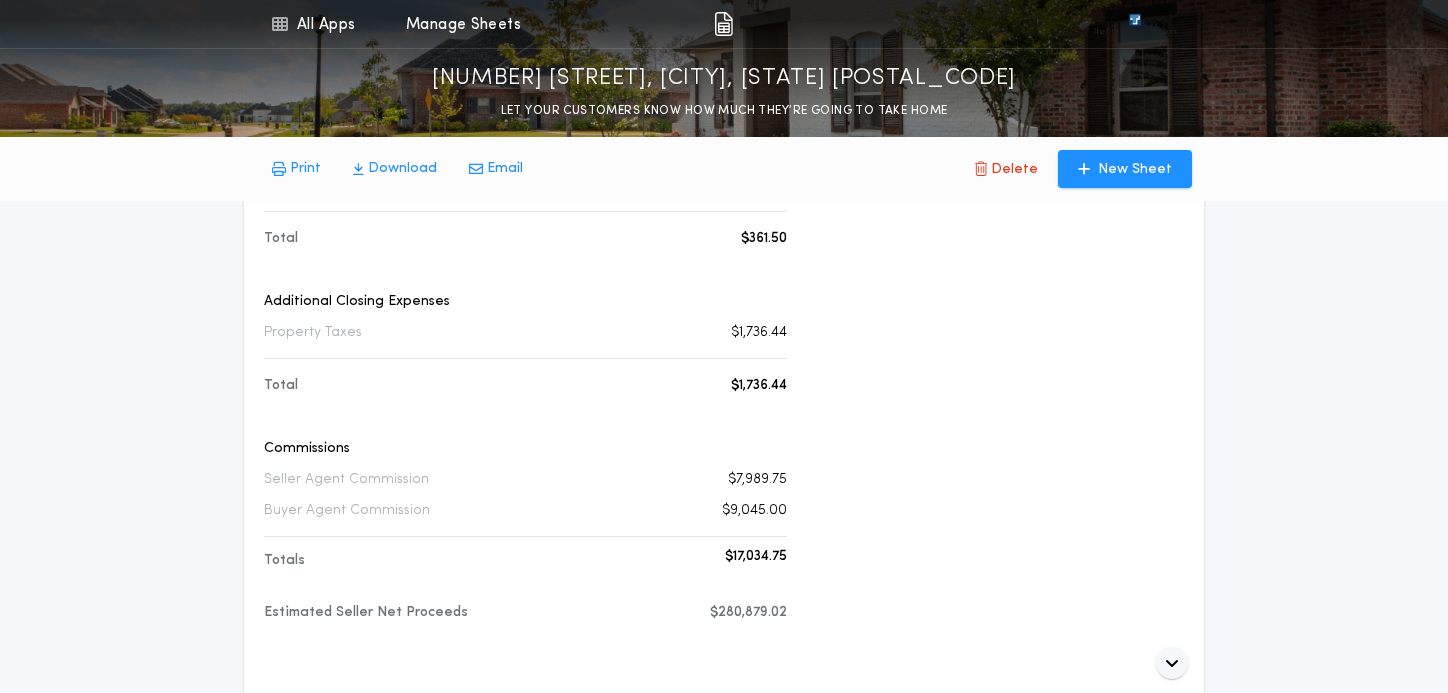 scroll, scrollTop: 871, scrollLeft: 0, axis: vertical 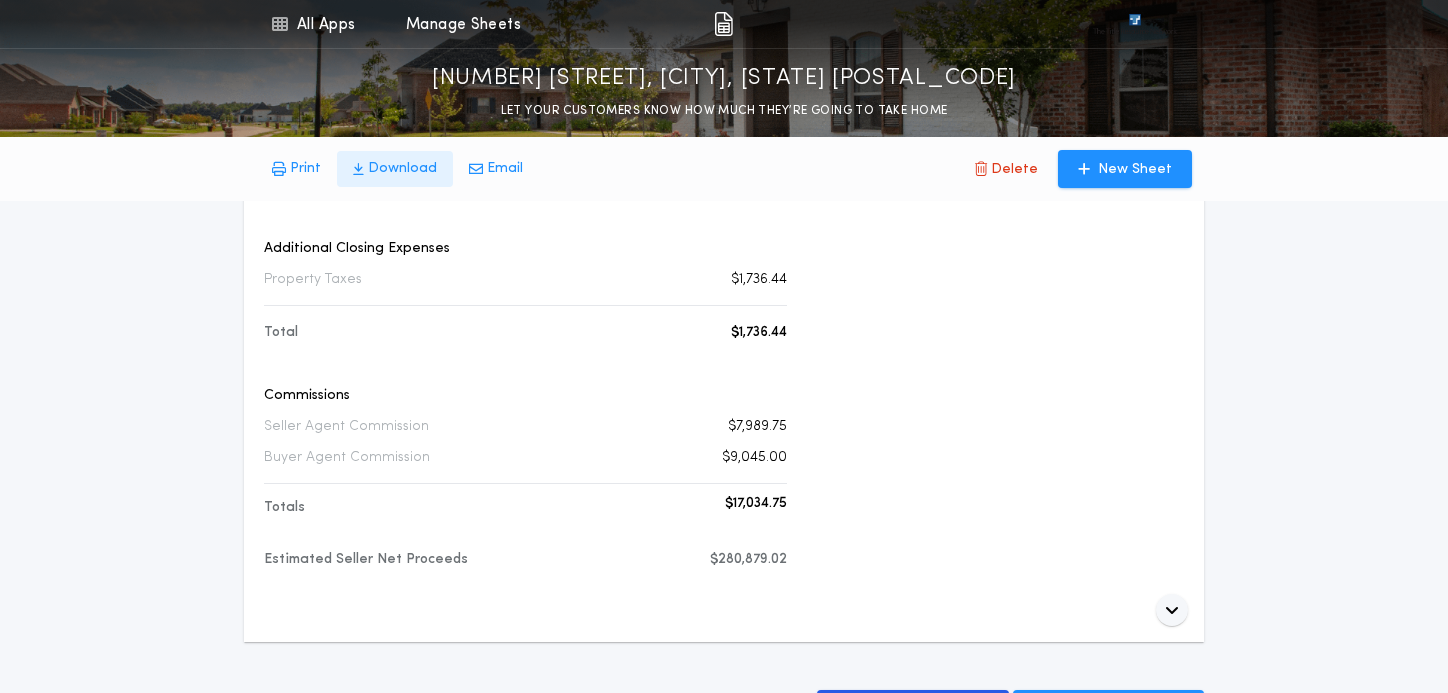 click on "Download" at bounding box center (305, 169) 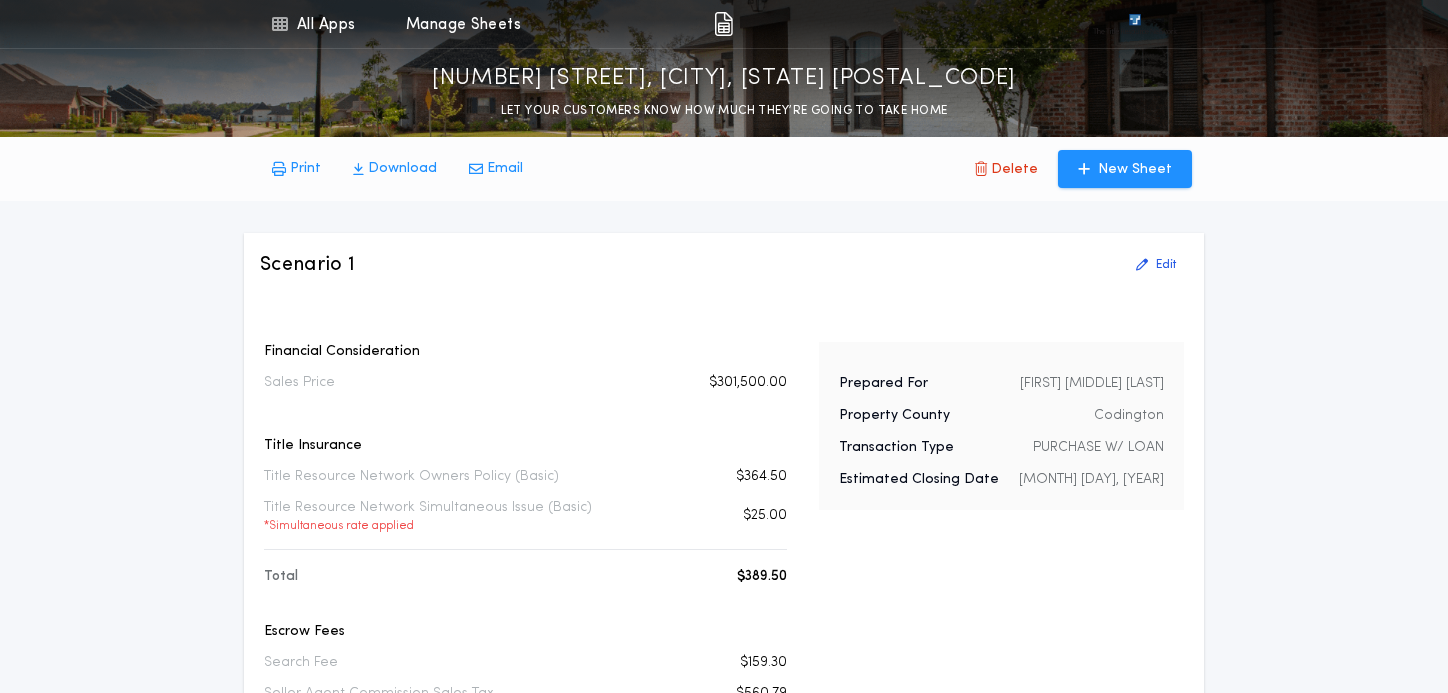 scroll, scrollTop: 0, scrollLeft: 0, axis: both 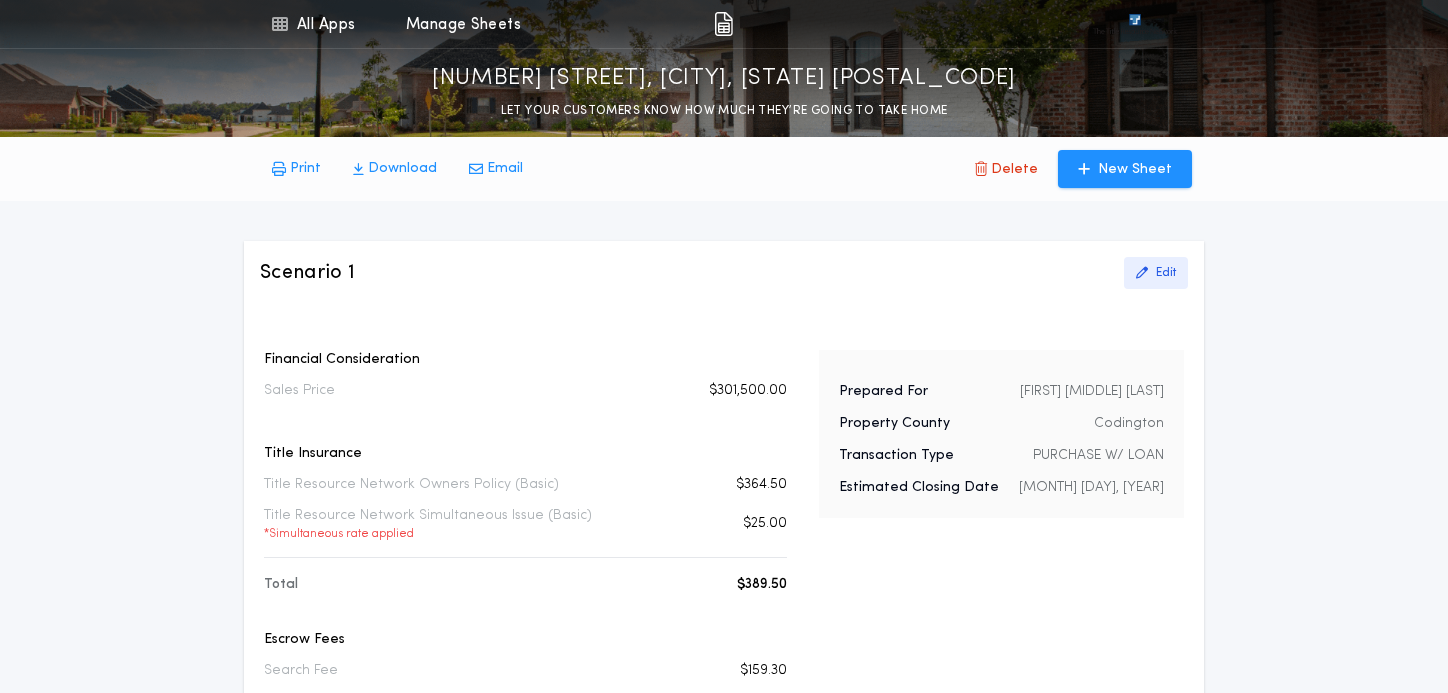 click on "Edit" at bounding box center (1156, 273) 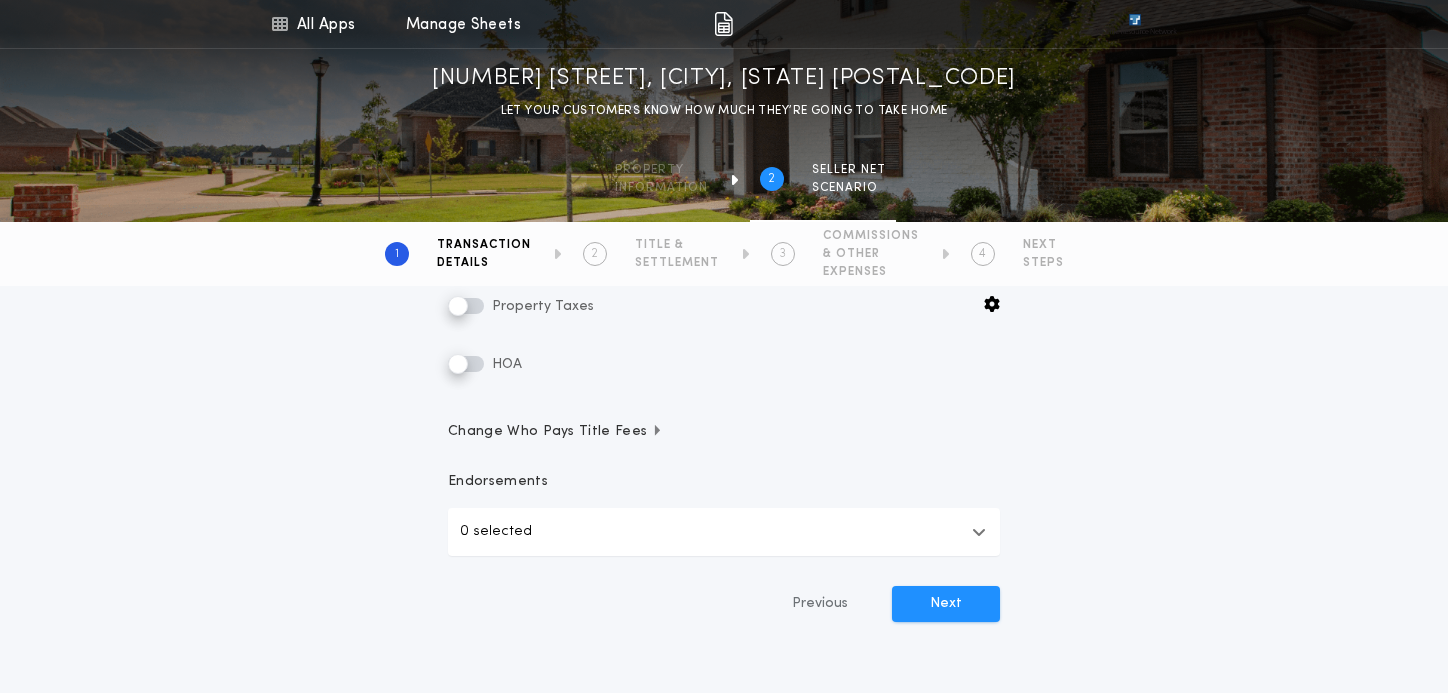 scroll, scrollTop: 595, scrollLeft: 0, axis: vertical 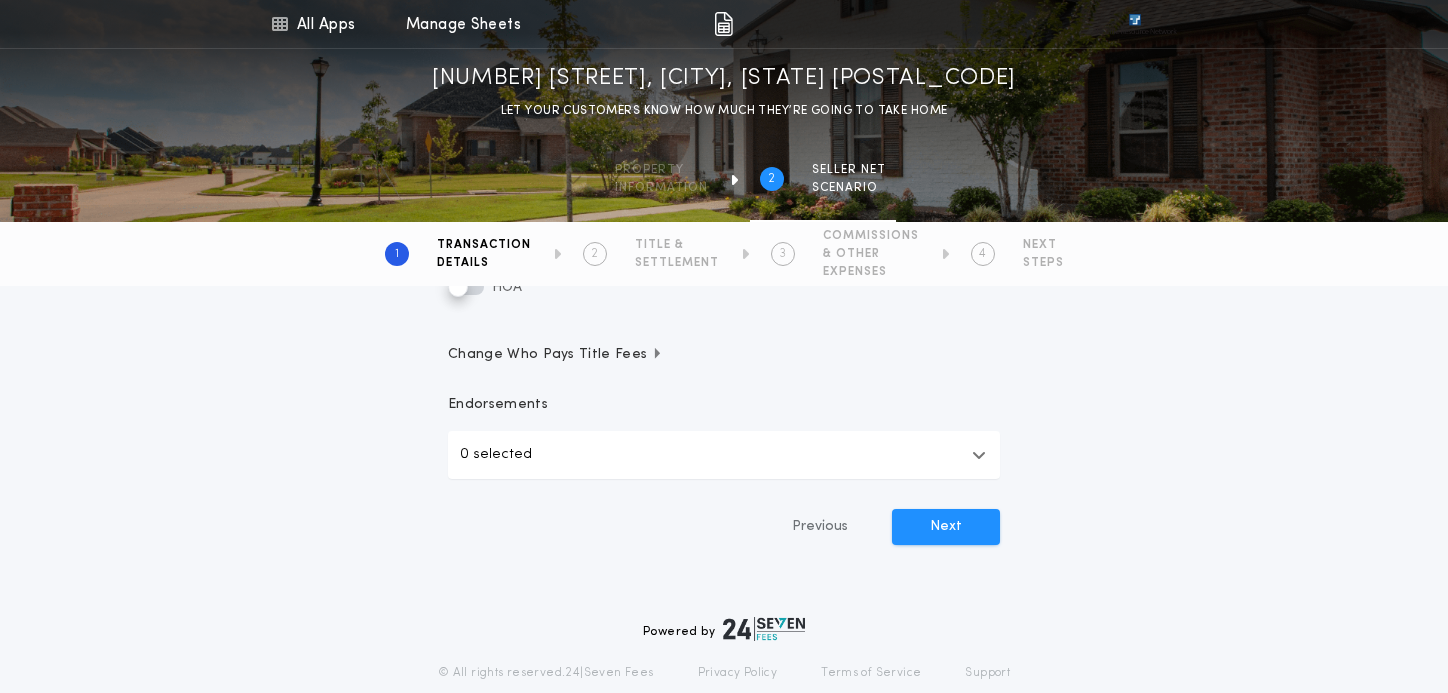 click on "Change Who Pays Title Fees" at bounding box center (555, 355) 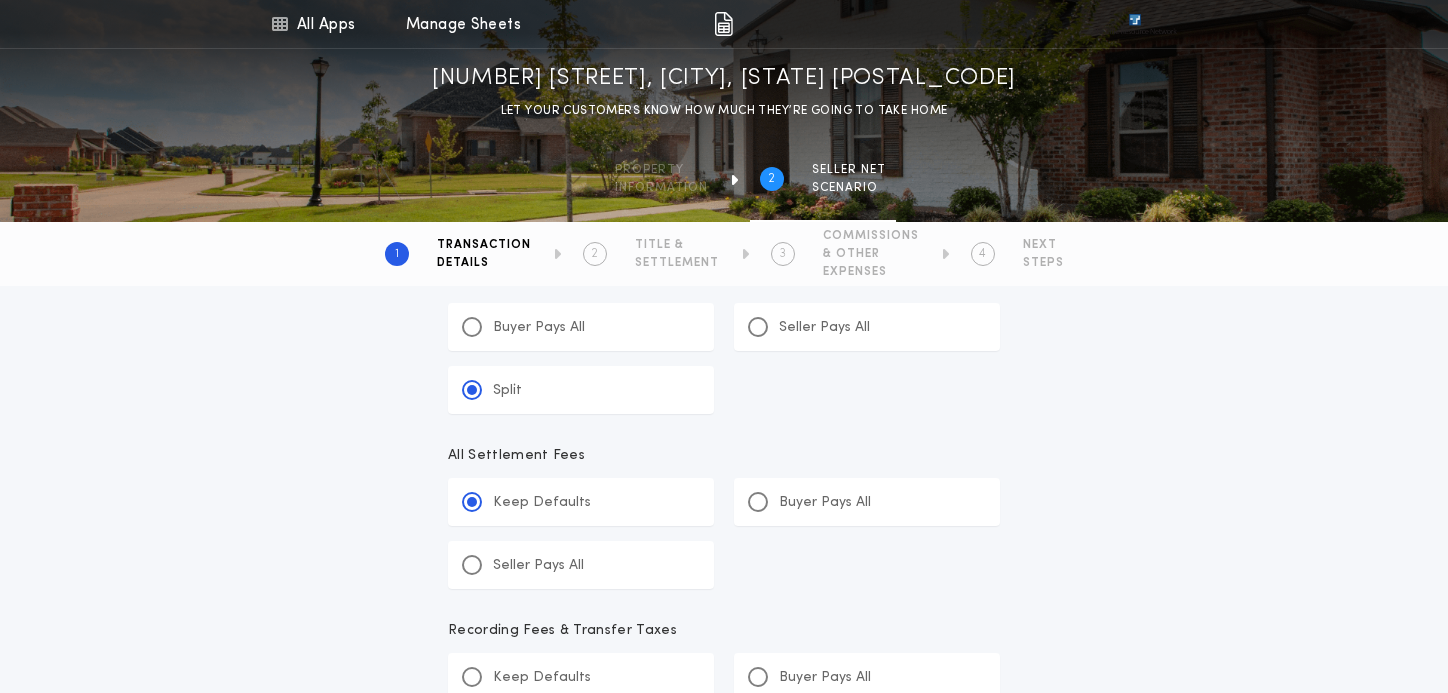 scroll, scrollTop: 892, scrollLeft: 0, axis: vertical 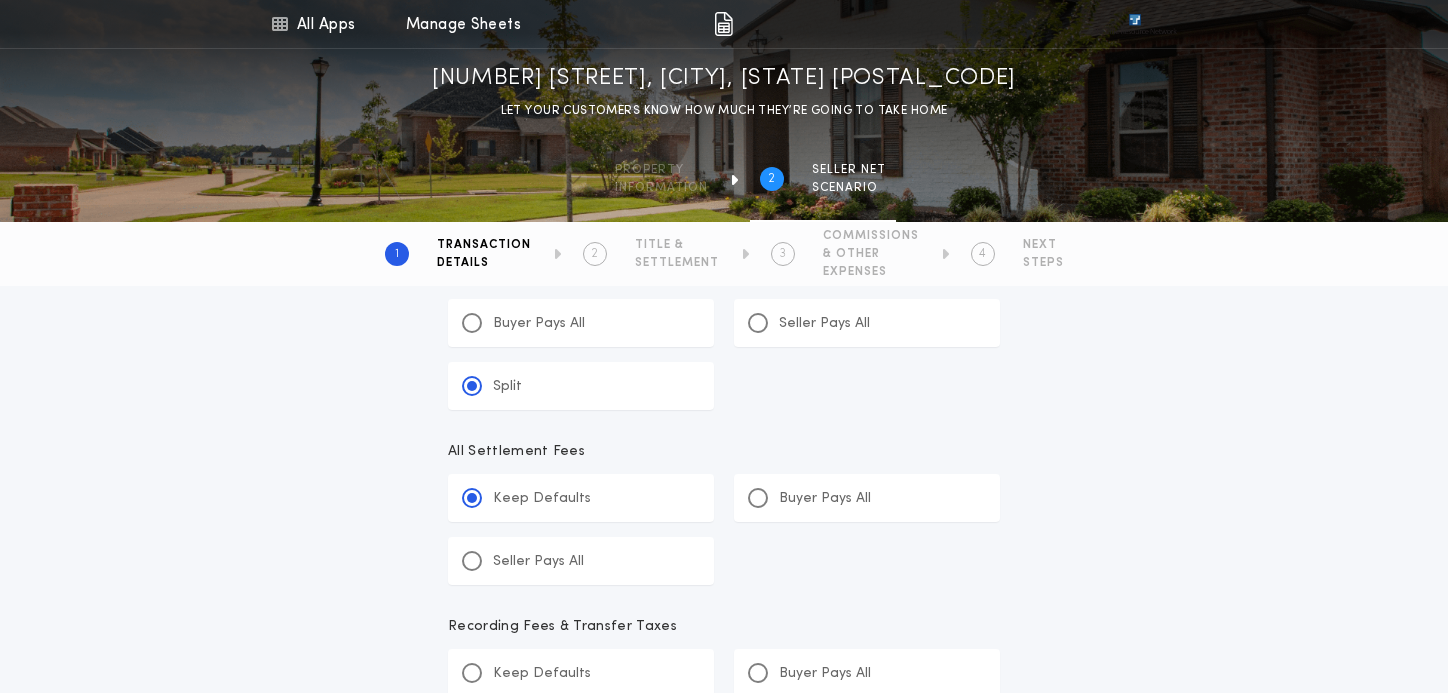 click on "Seller Pays All" at bounding box center [538, 562] 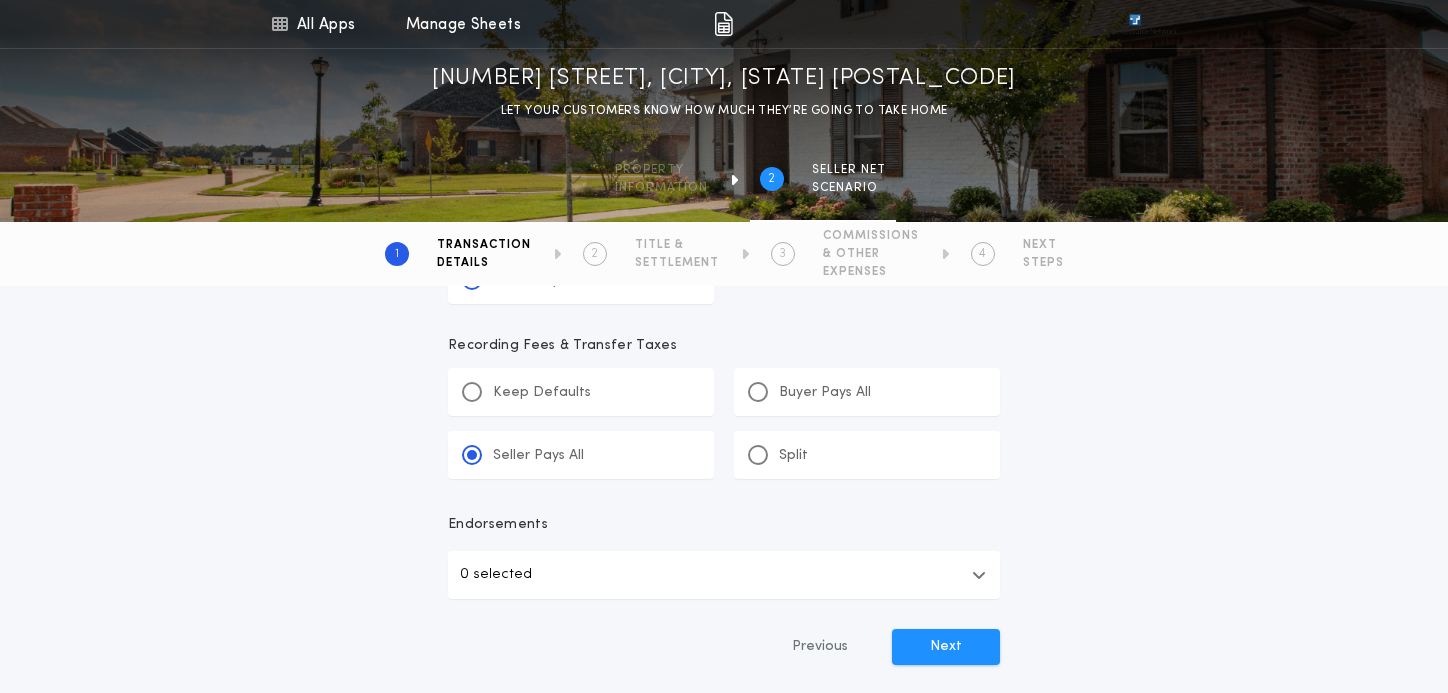 scroll, scrollTop: 1202, scrollLeft: 0, axis: vertical 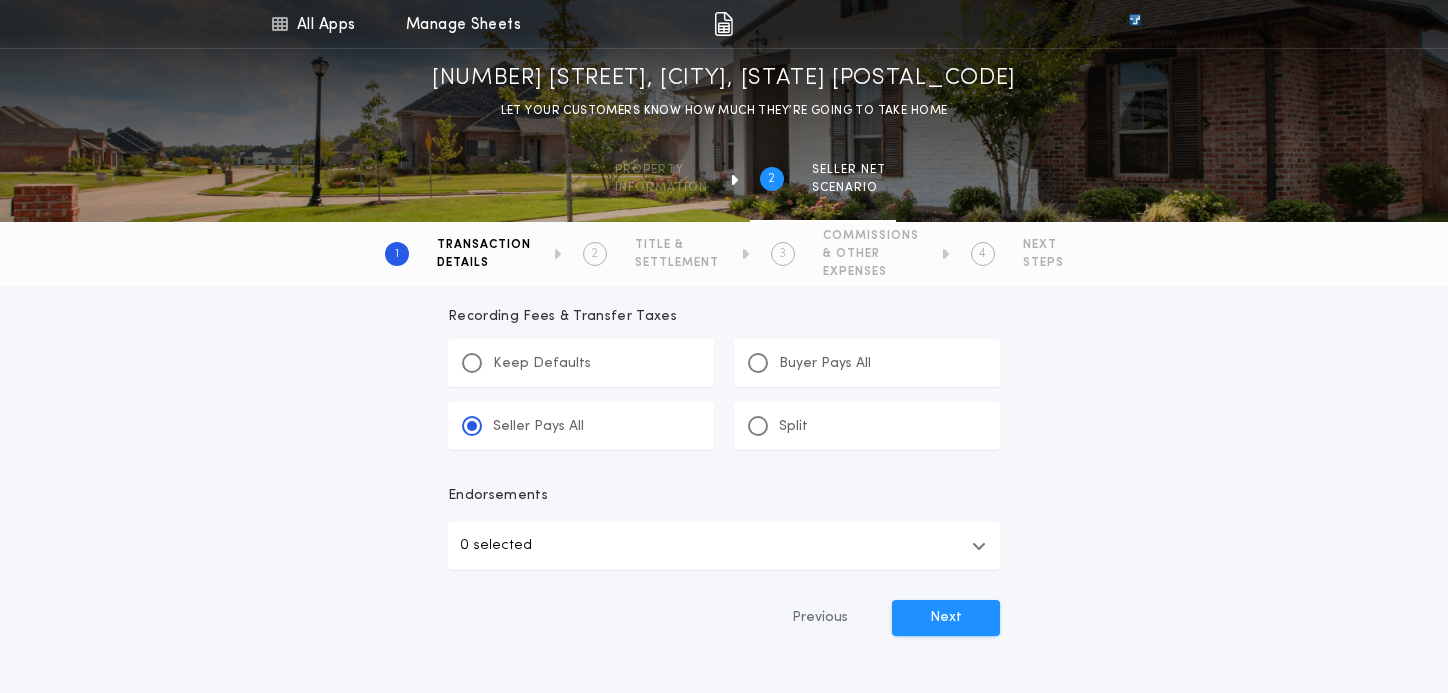 click on "**********" at bounding box center [724, -100] 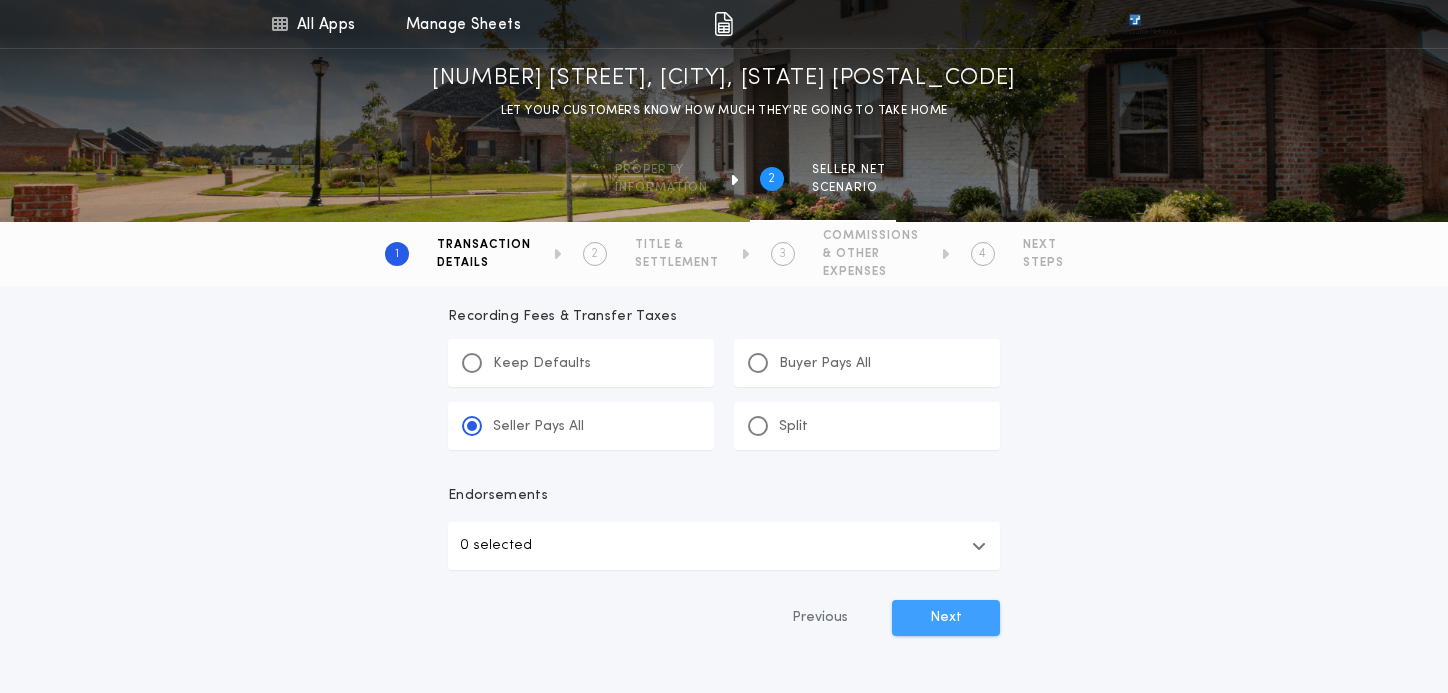 click on "Next" at bounding box center [946, 618] 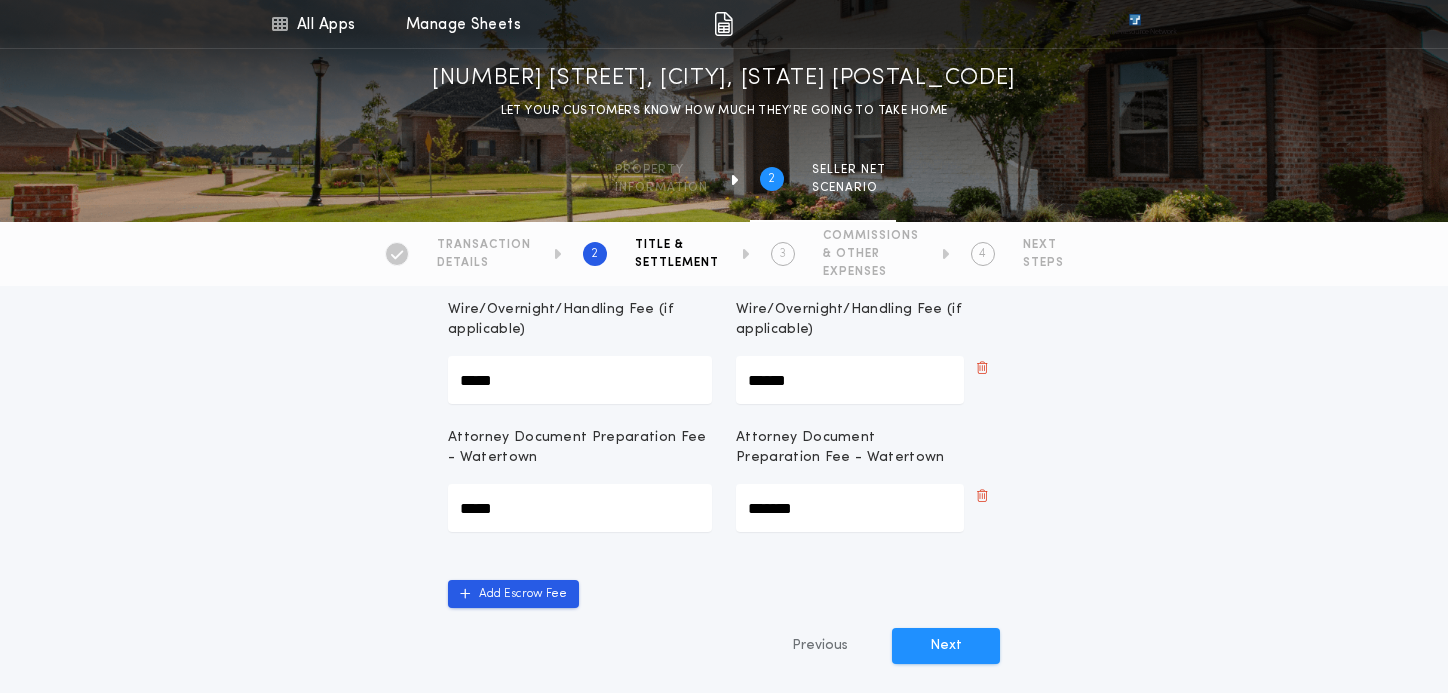 scroll, scrollTop: 685, scrollLeft: 0, axis: vertical 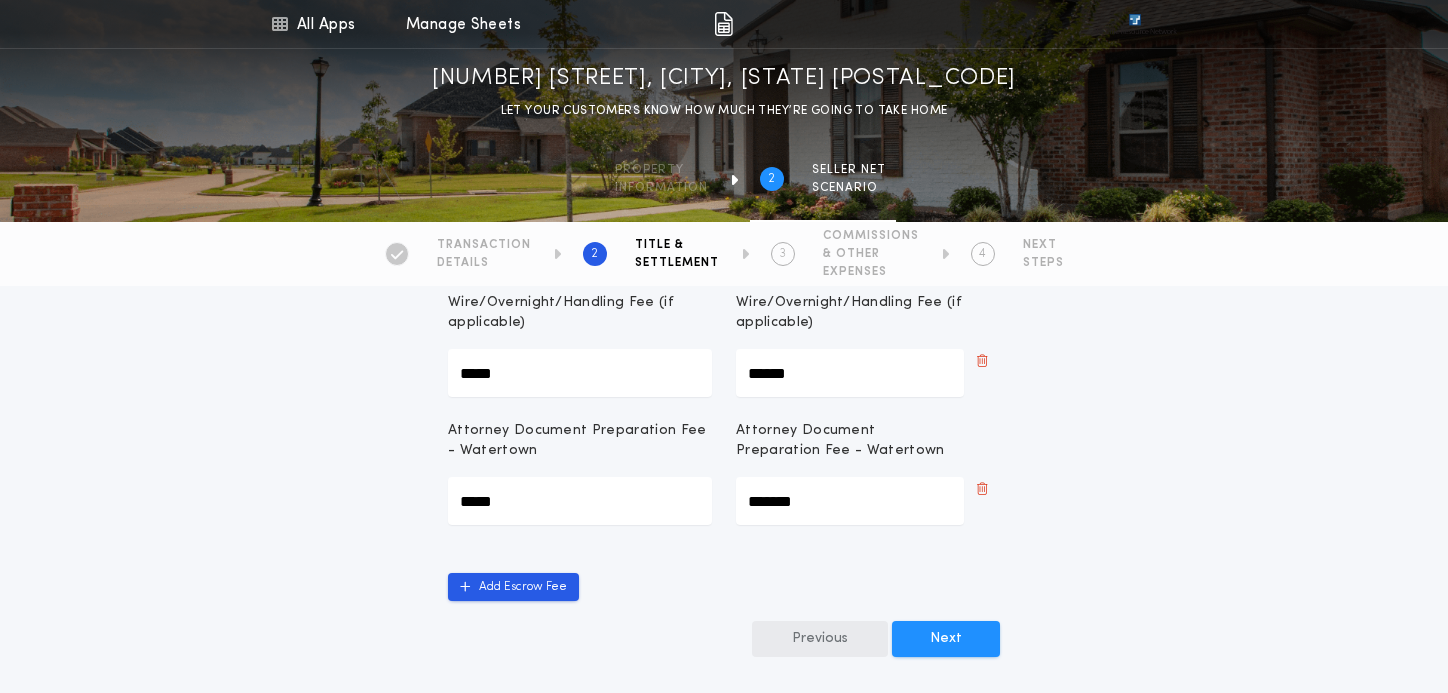 click on "Previous" at bounding box center [820, 639] 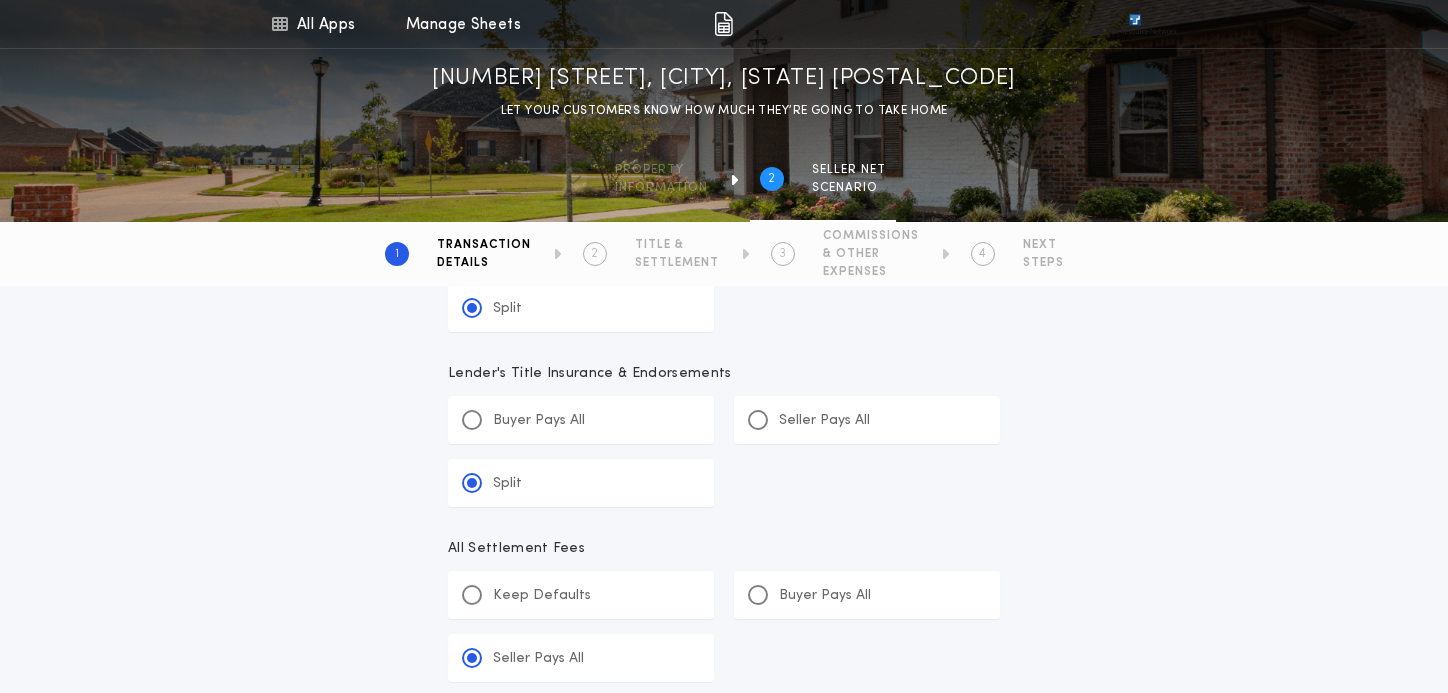 scroll, scrollTop: 844, scrollLeft: 0, axis: vertical 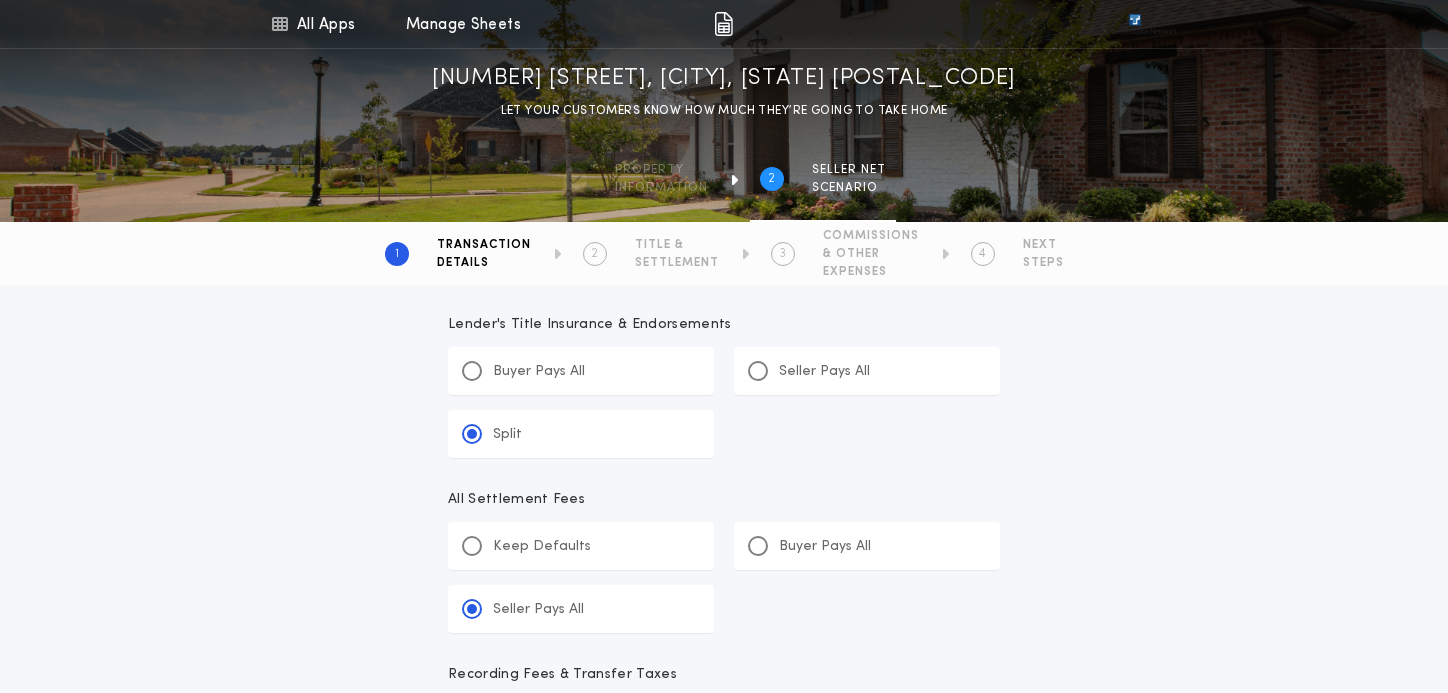 click on "Keep Defaults" at bounding box center [542, 547] 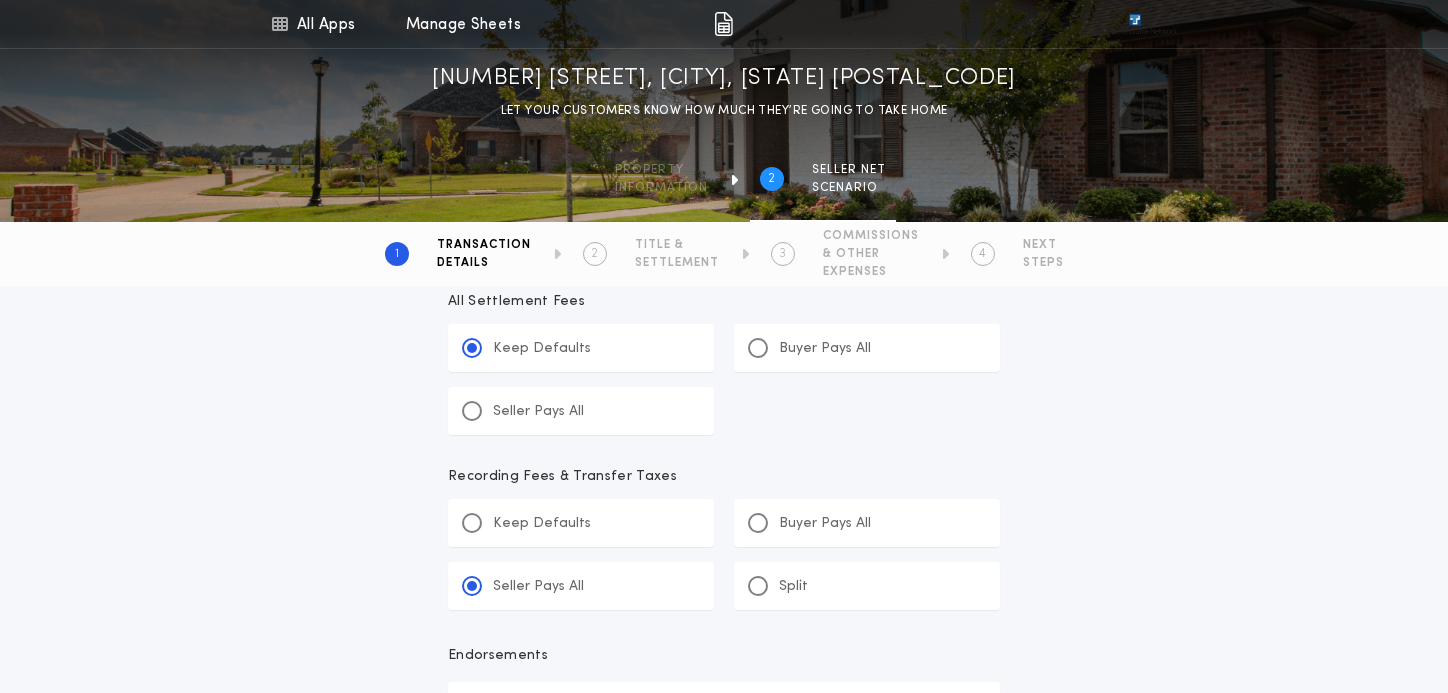scroll, scrollTop: 1040, scrollLeft: 0, axis: vertical 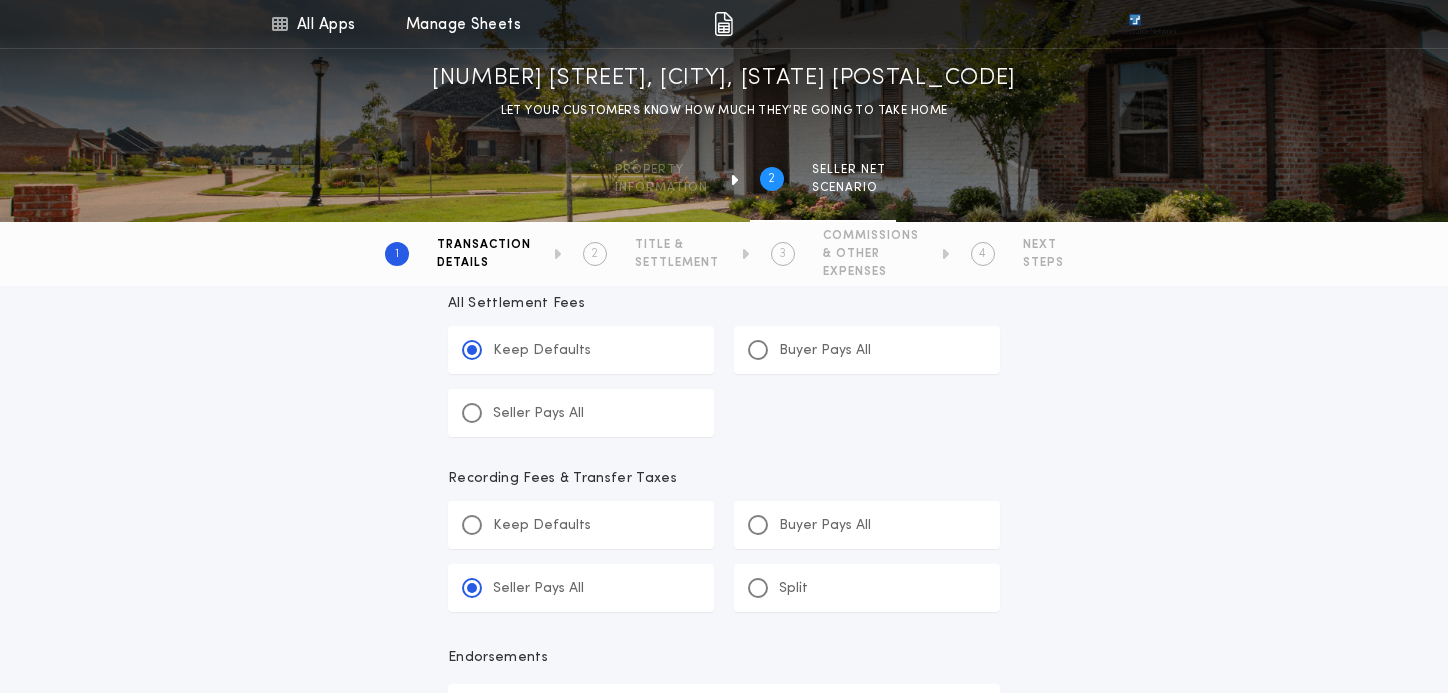 click on "Seller Pays All" at bounding box center (538, 414) 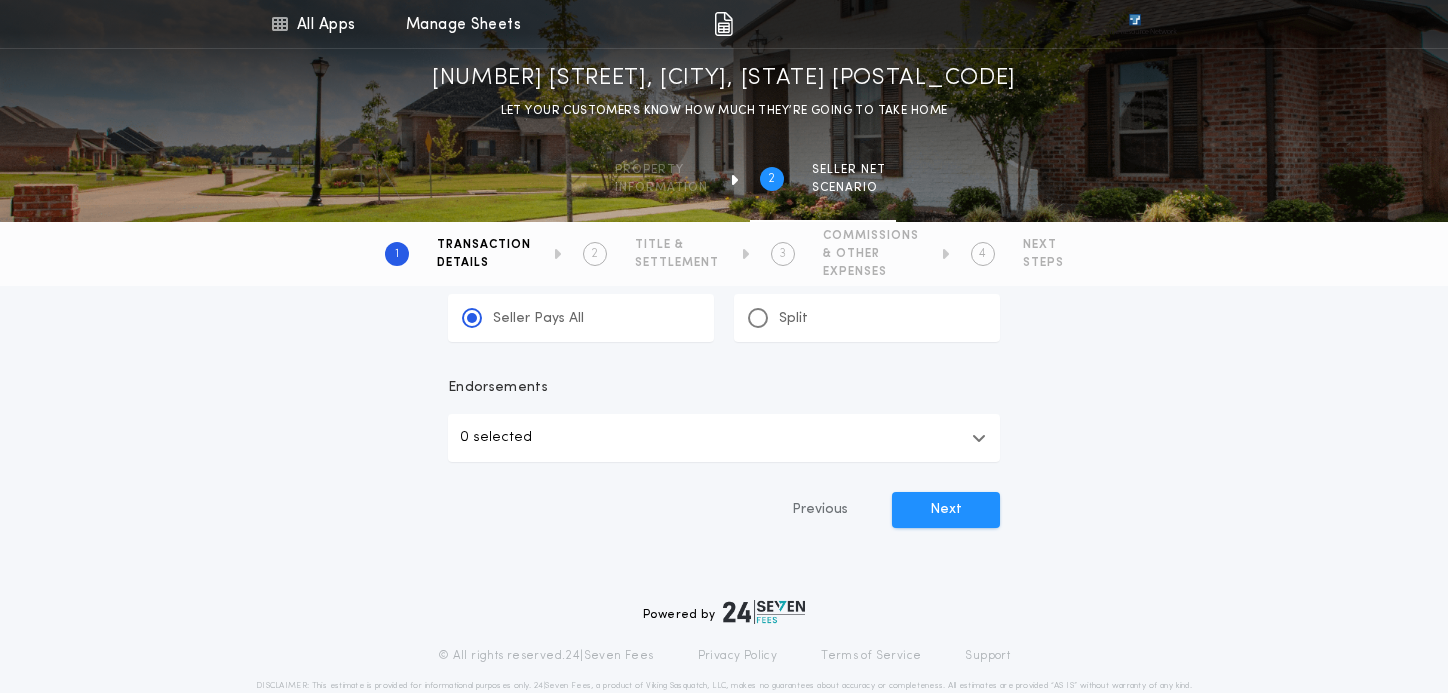 scroll, scrollTop: 1338, scrollLeft: 0, axis: vertical 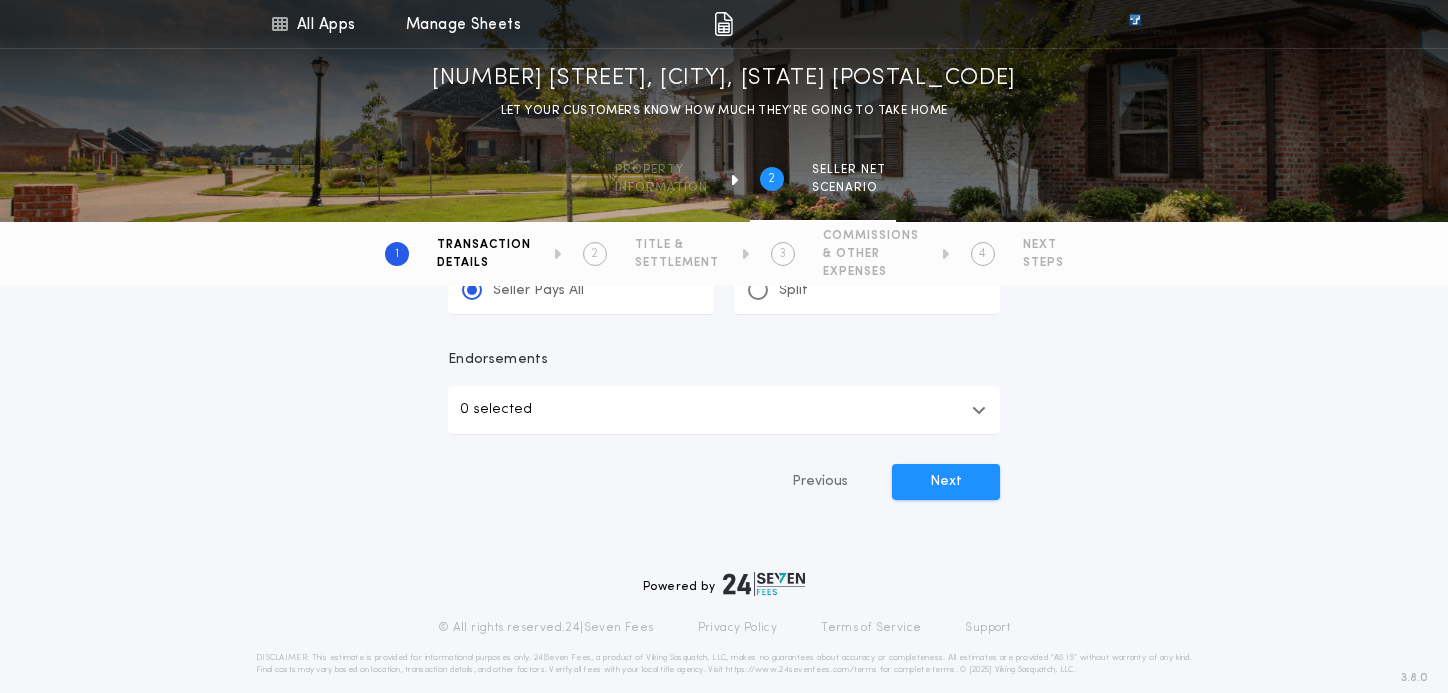 click on "**********" at bounding box center [724, -236] 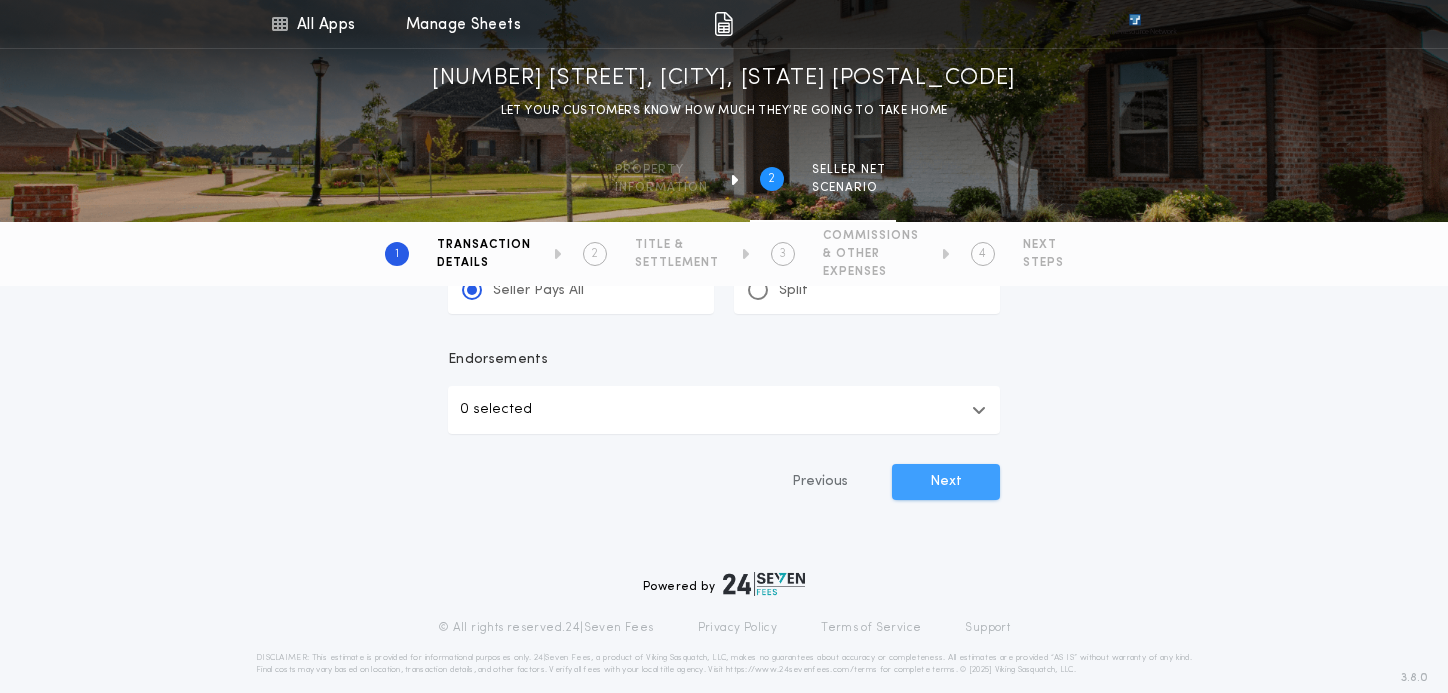 click on "Next" at bounding box center [946, 482] 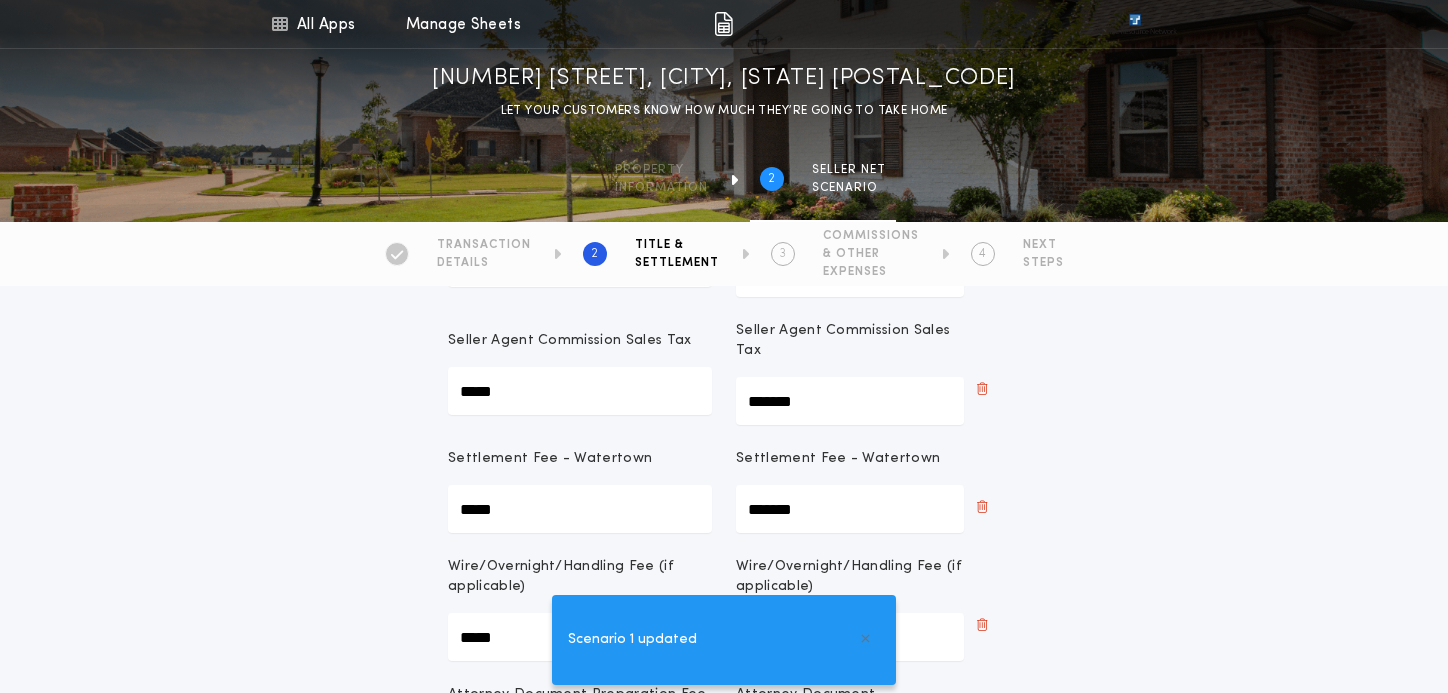 scroll, scrollTop: 918, scrollLeft: 0, axis: vertical 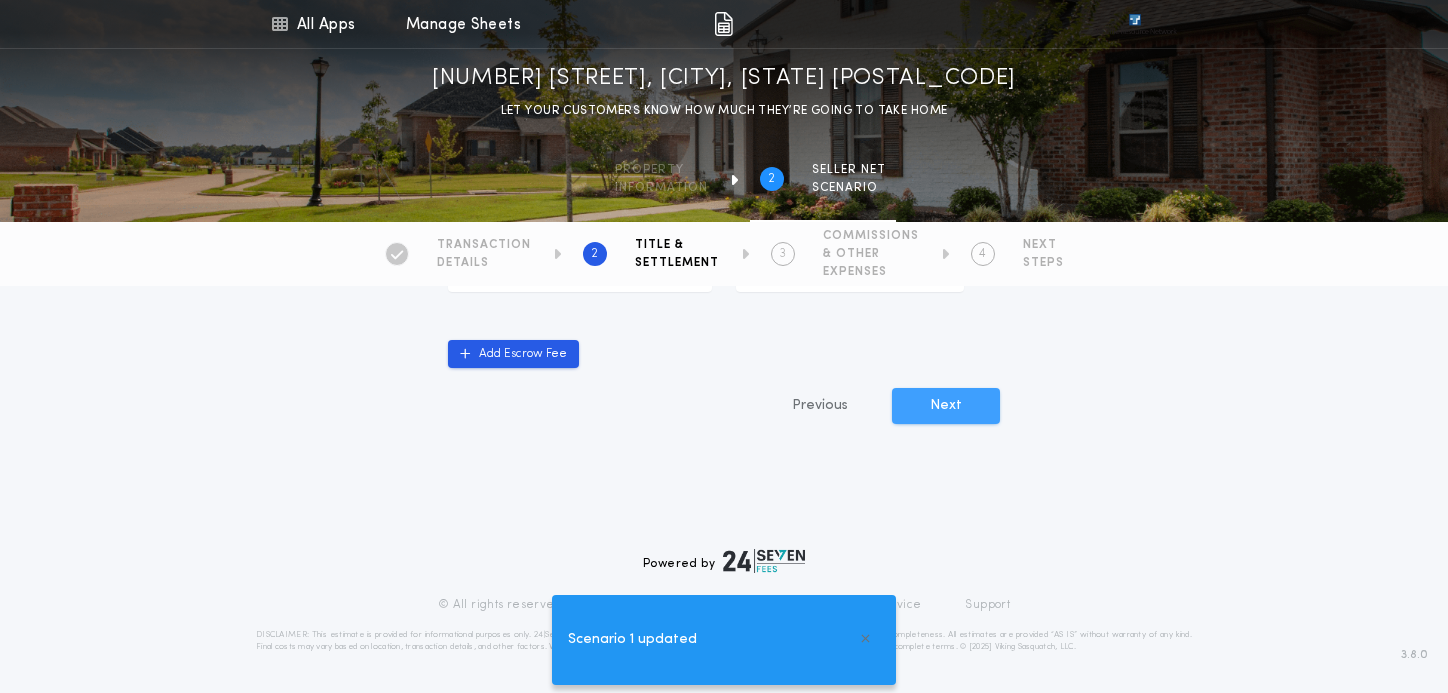 click on "Next" at bounding box center [946, 406] 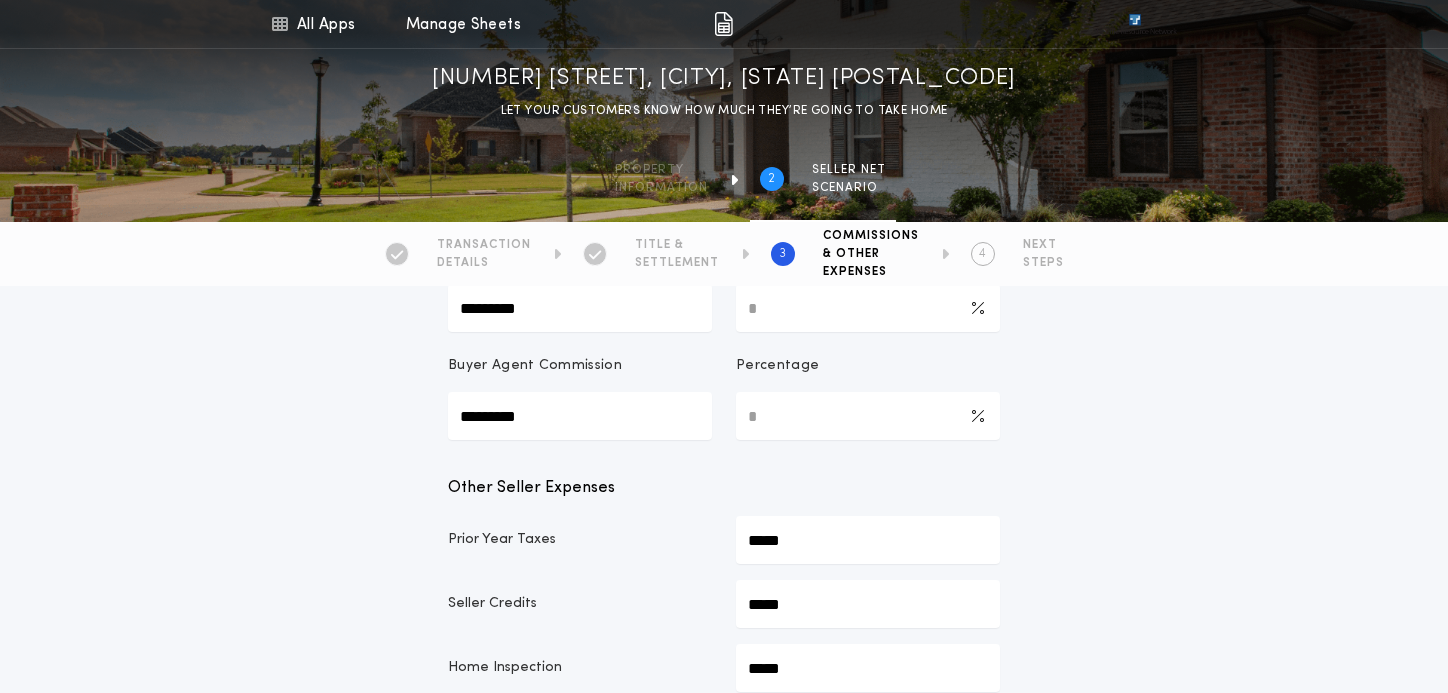 scroll, scrollTop: 439, scrollLeft: 0, axis: vertical 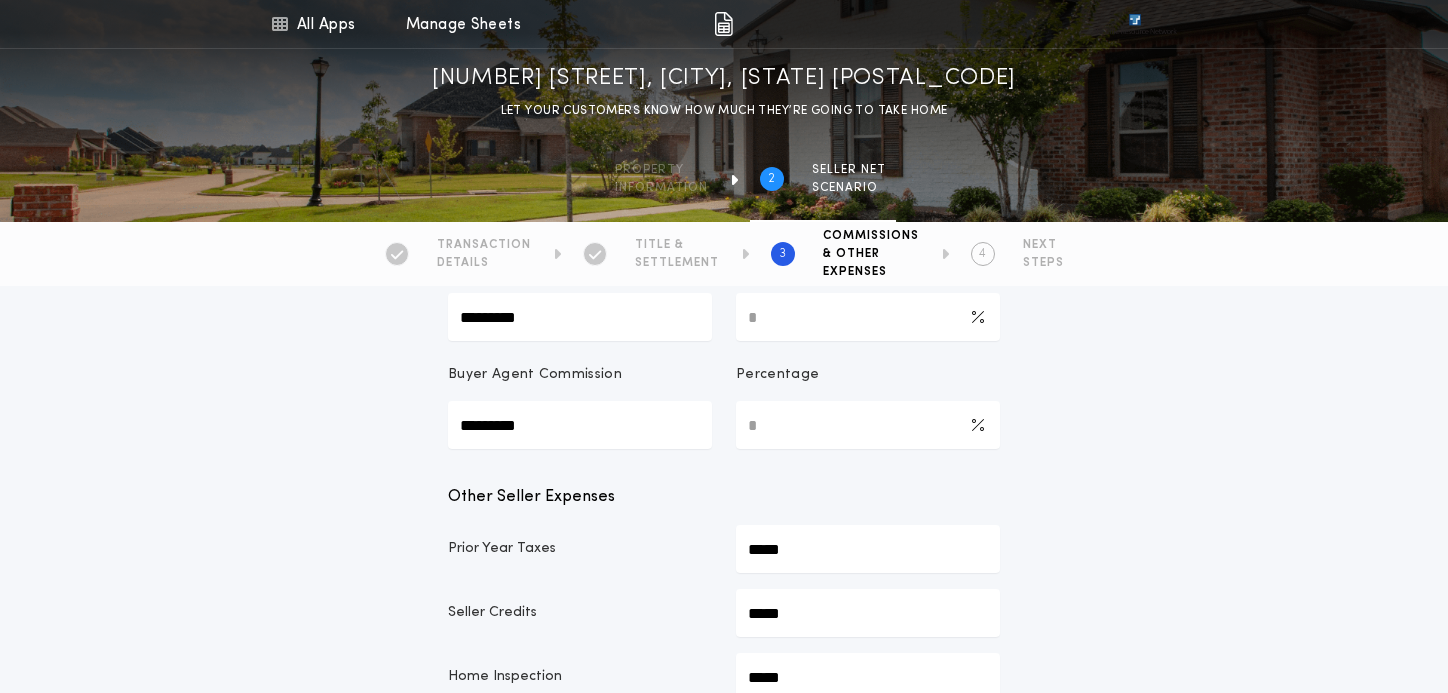 click on "*********" at bounding box center (580, 425) 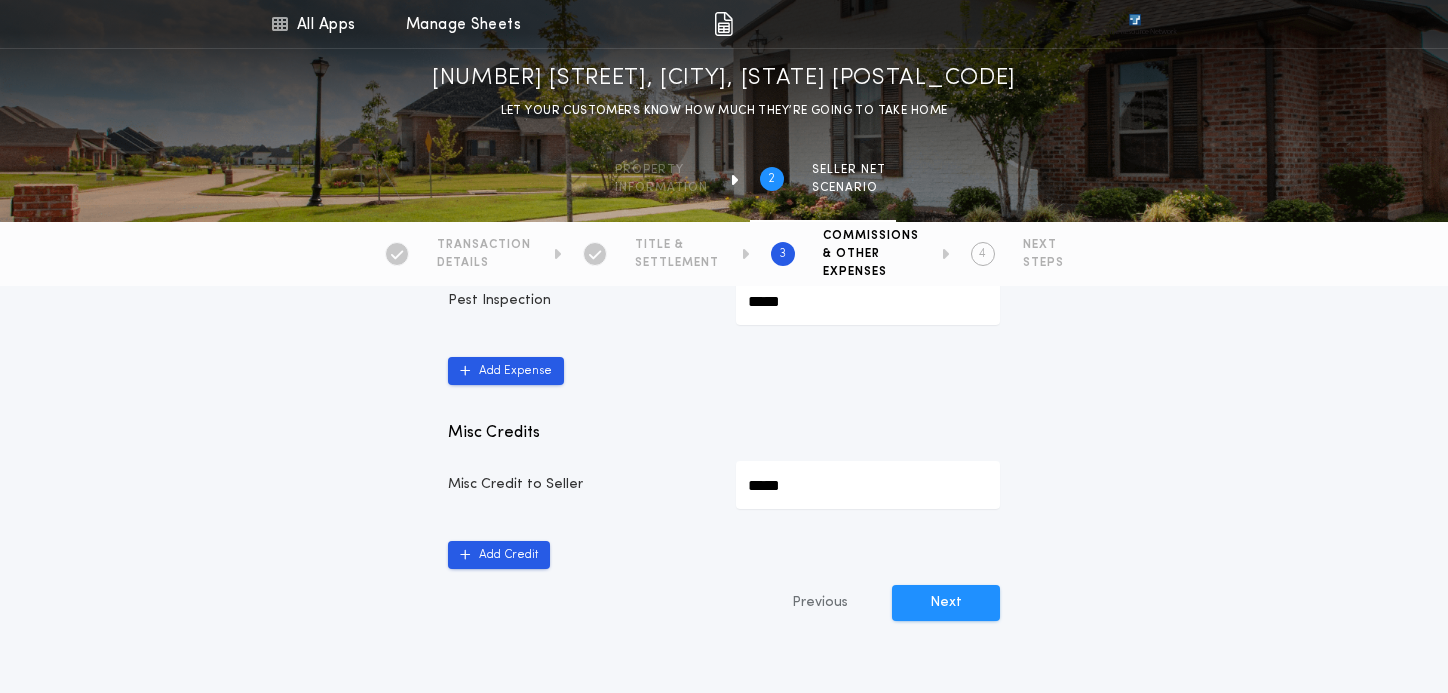 scroll, scrollTop: 1143, scrollLeft: 0, axis: vertical 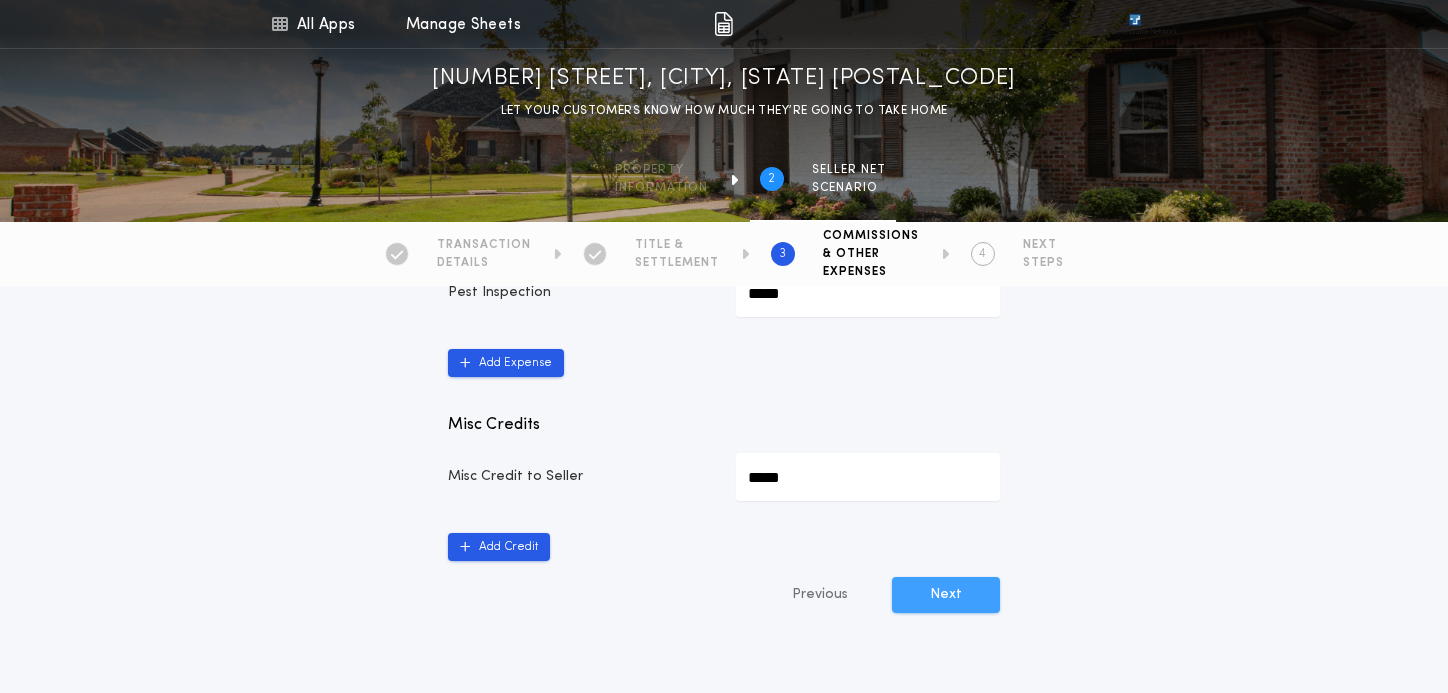 click on "Next" at bounding box center (946, 595) 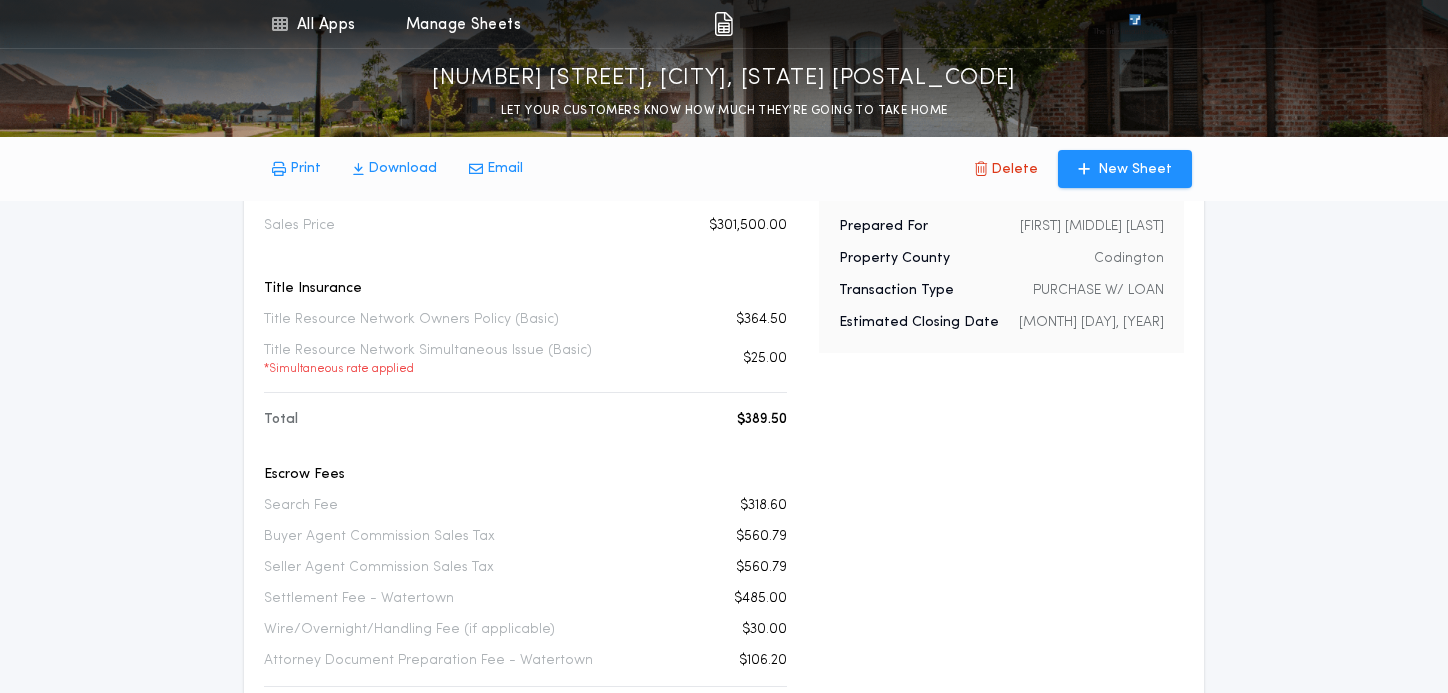scroll, scrollTop: 155, scrollLeft: 0, axis: vertical 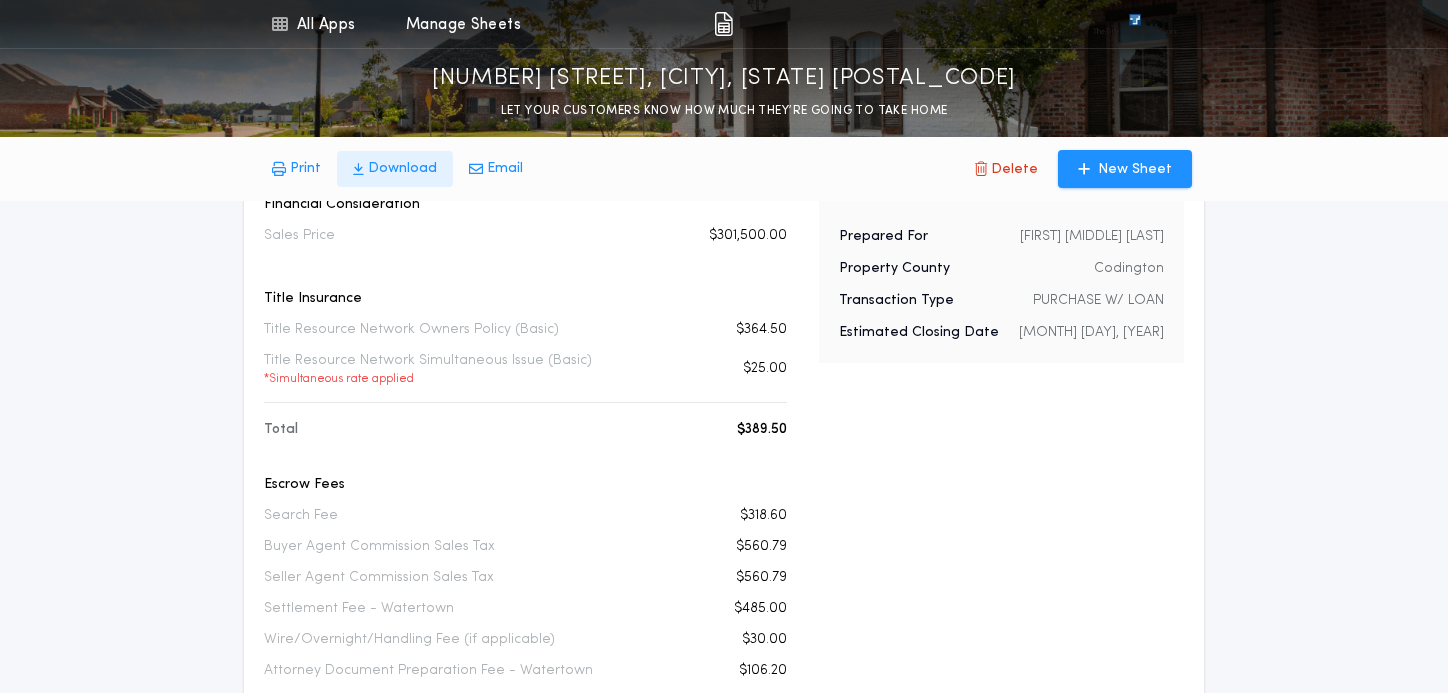 click on "Download" at bounding box center (305, 169) 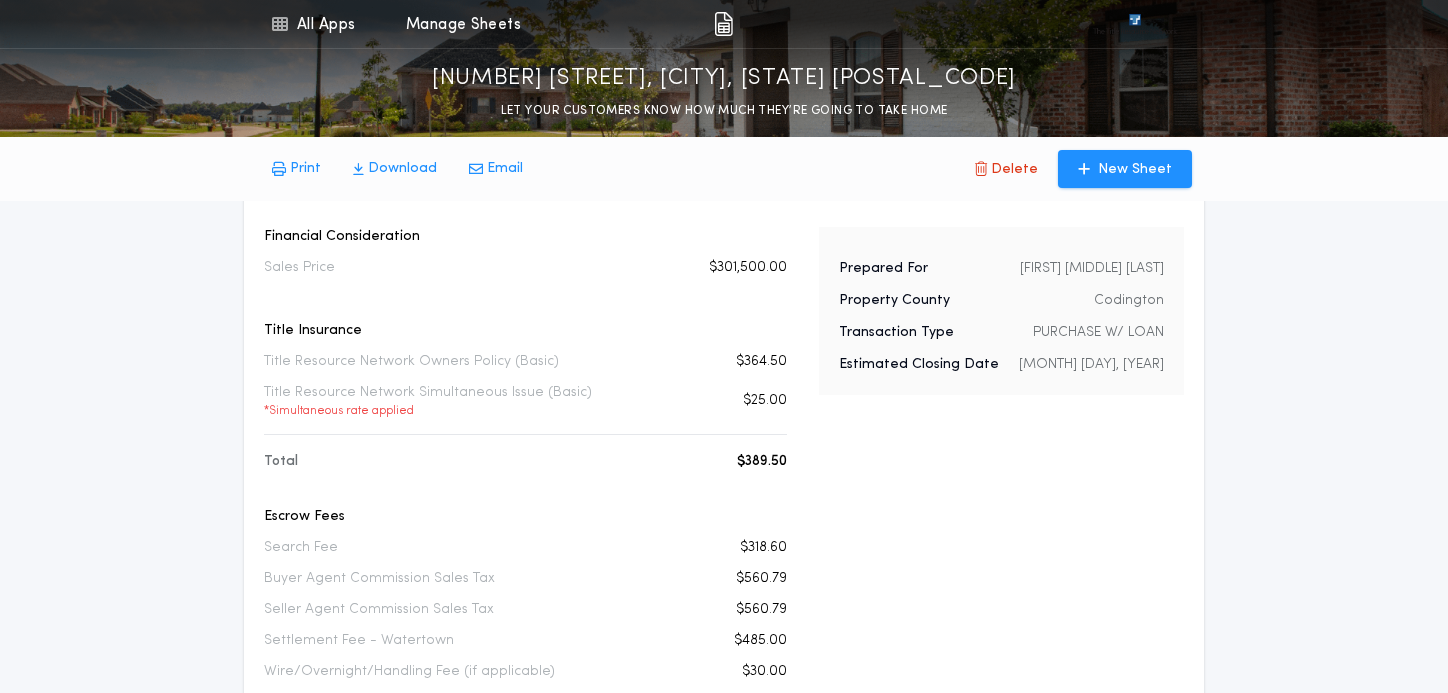 scroll, scrollTop: 85, scrollLeft: 0, axis: vertical 